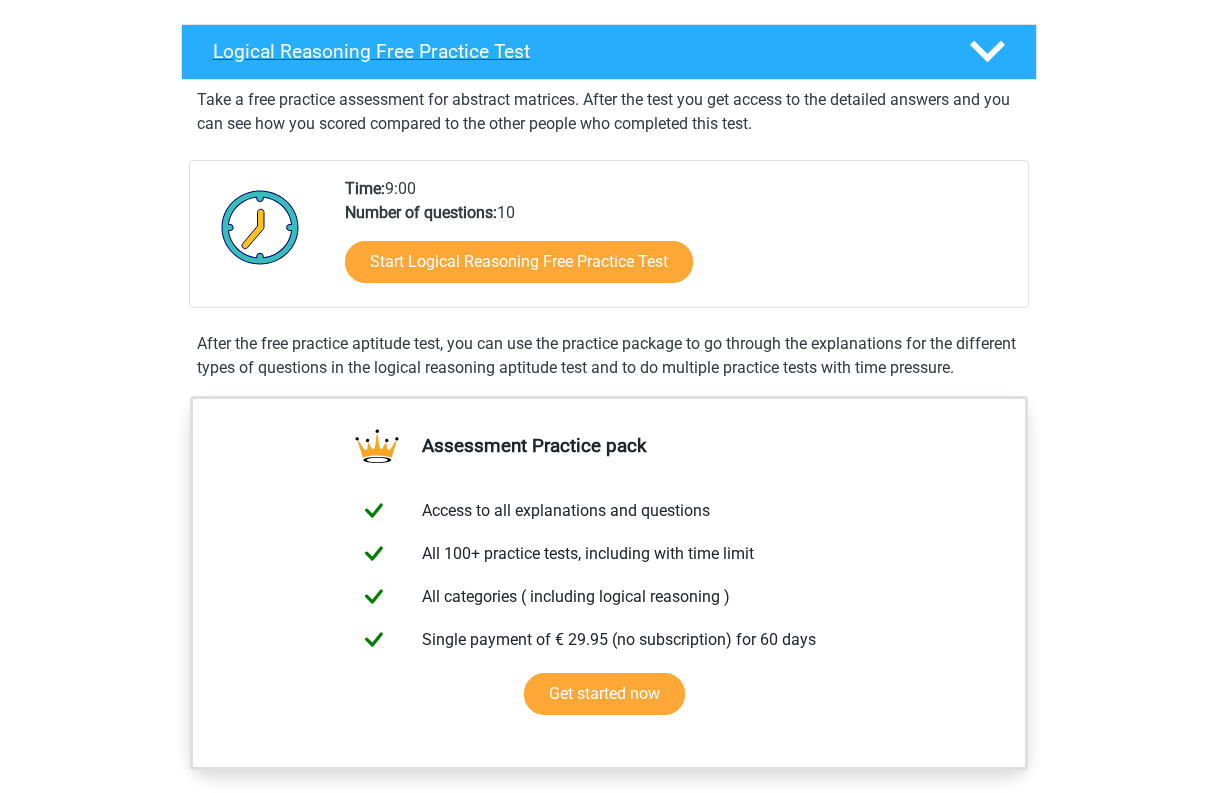 scroll, scrollTop: 308, scrollLeft: 0, axis: vertical 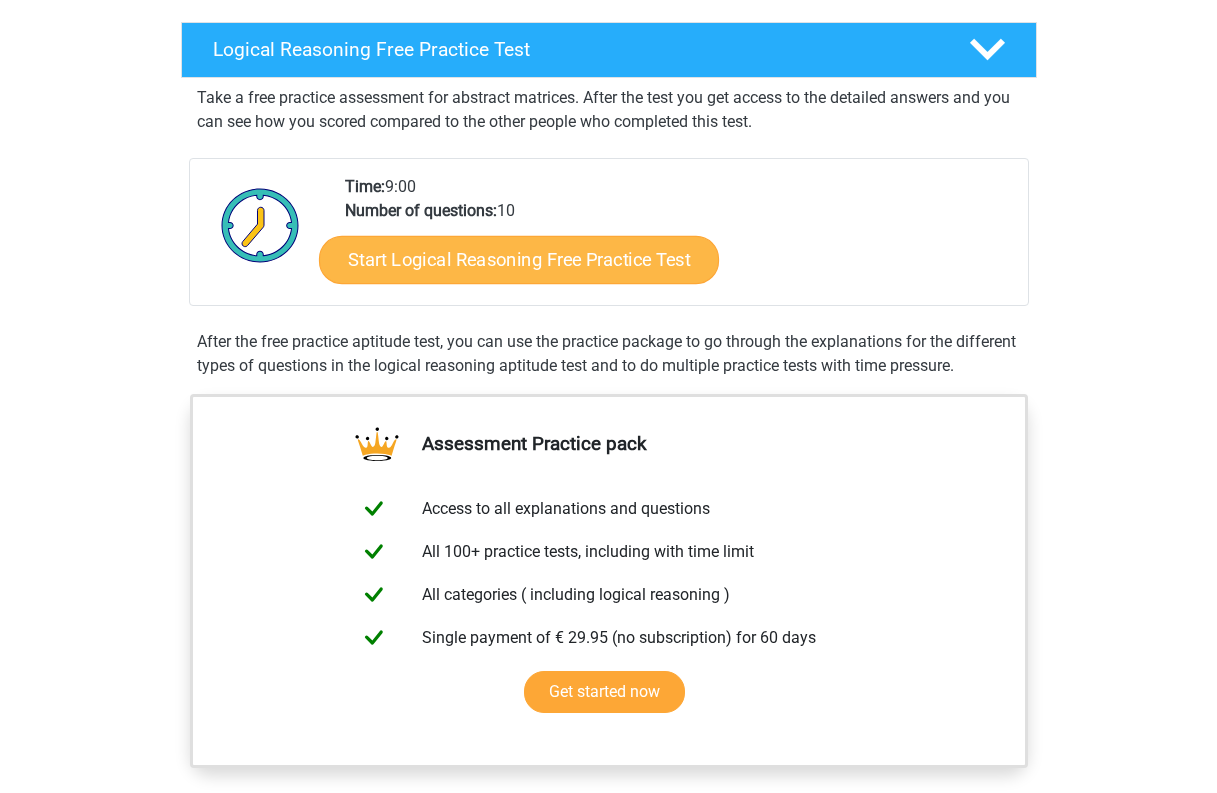click on "Start Logical Reasoning
Free Practice Test" at bounding box center (519, 259) 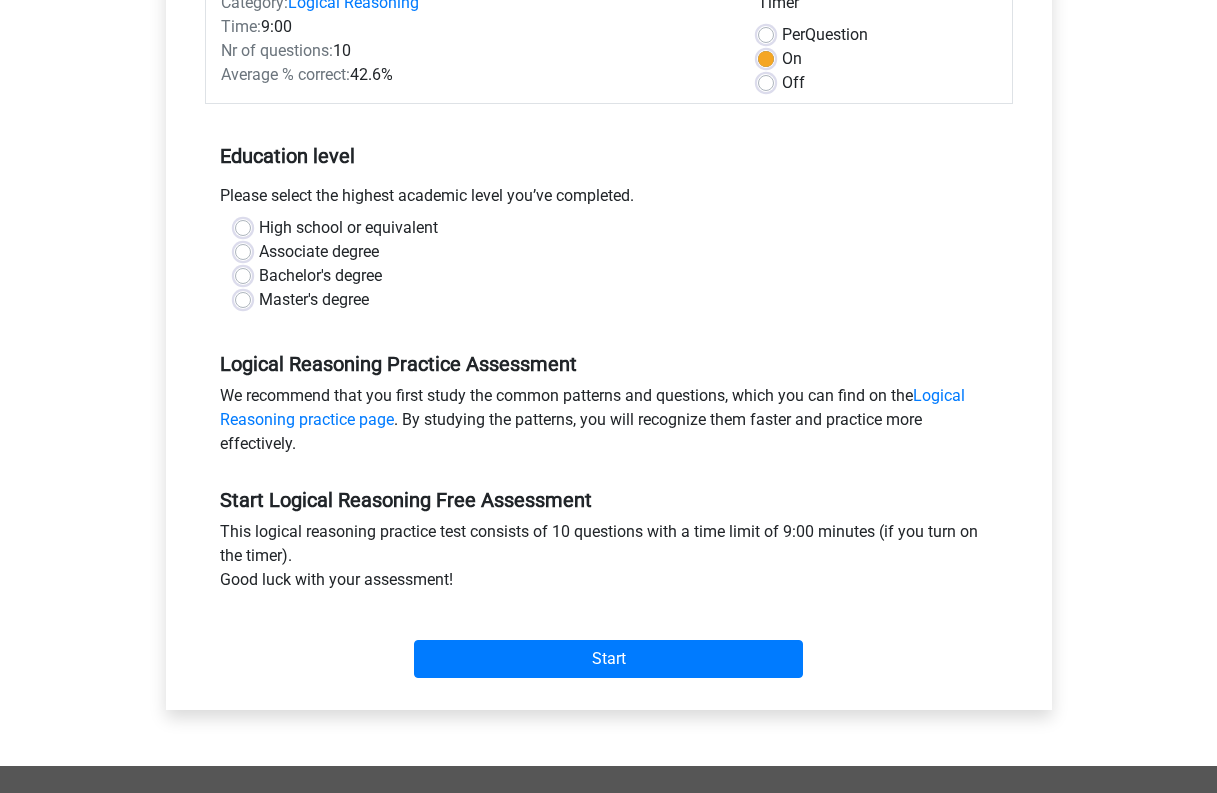 scroll, scrollTop: 287, scrollLeft: 0, axis: vertical 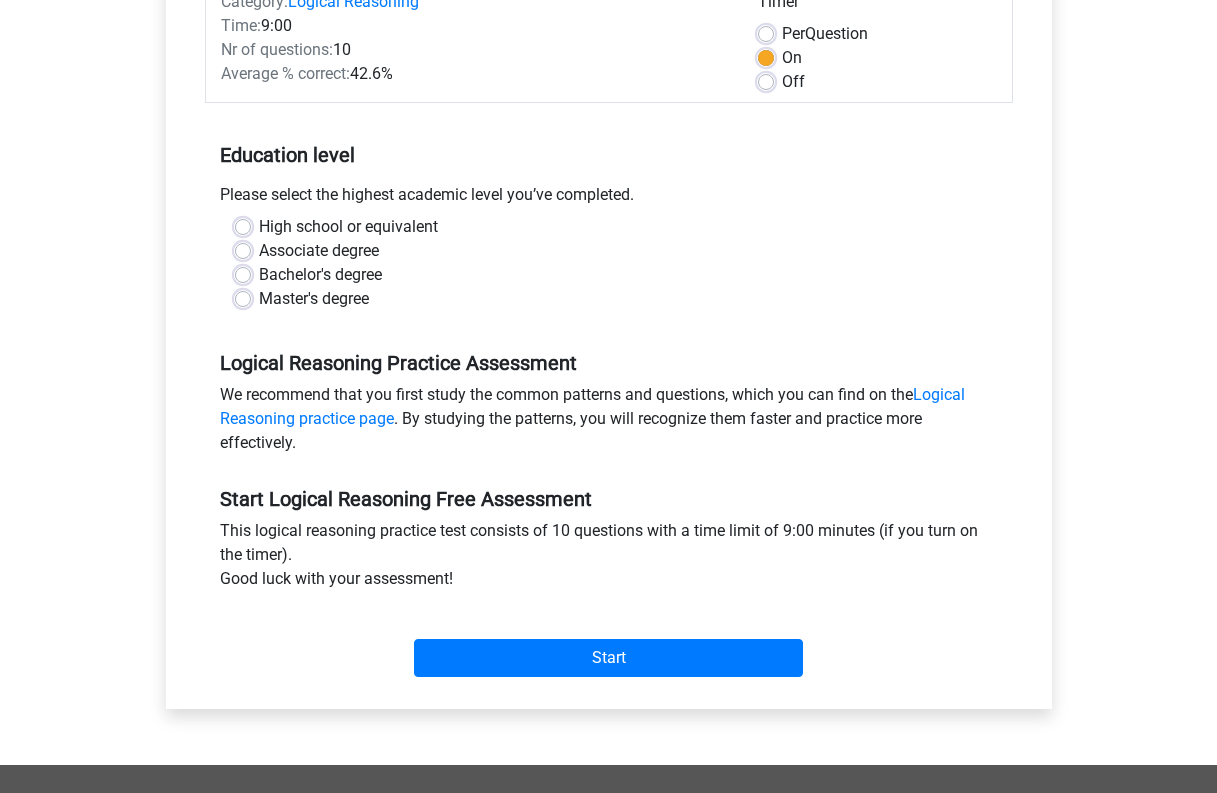 click on "Master's degree" at bounding box center (314, 299) 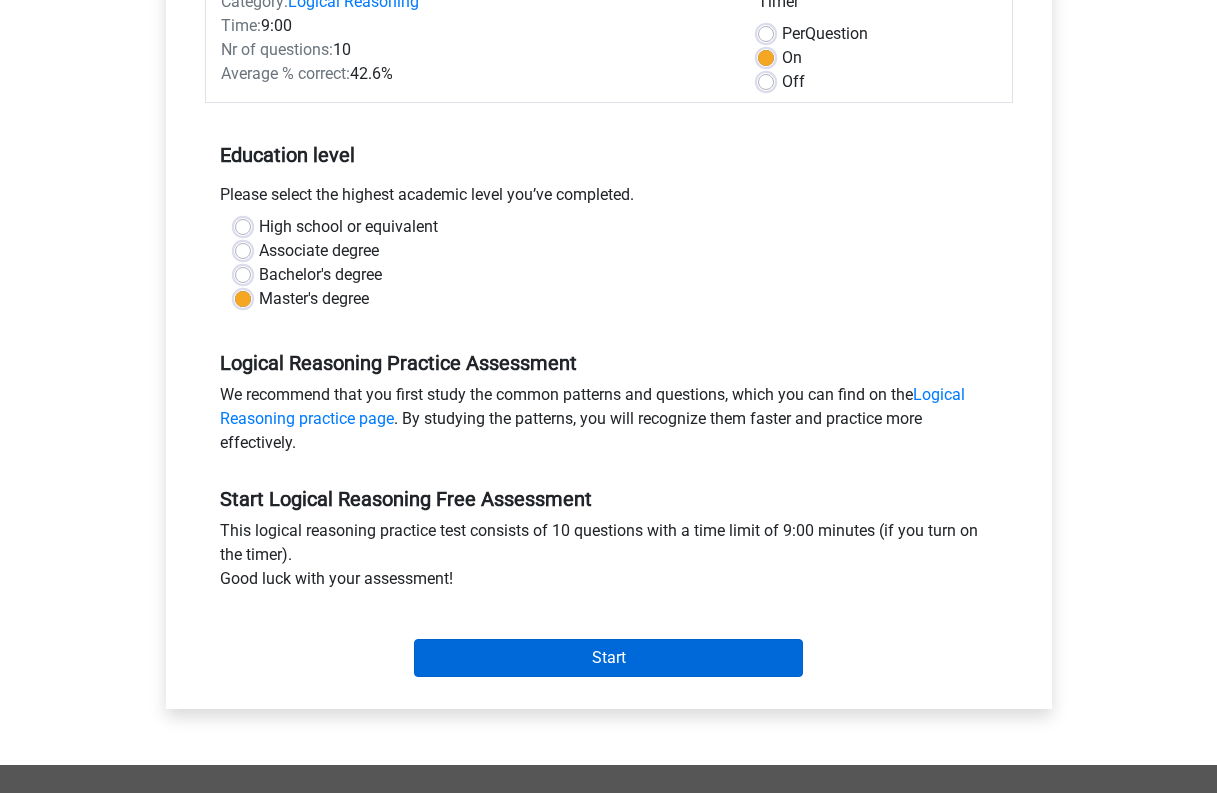 click on "Start" at bounding box center [608, 658] 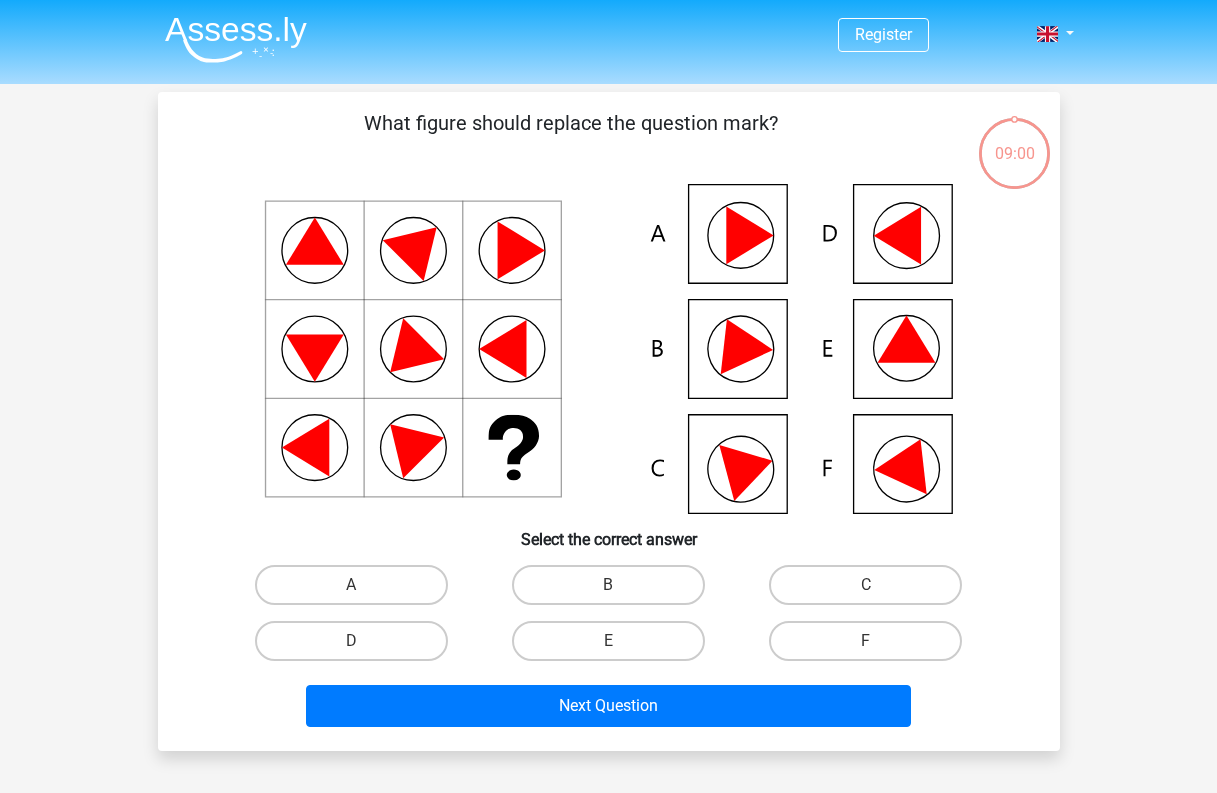 scroll, scrollTop: 0, scrollLeft: 0, axis: both 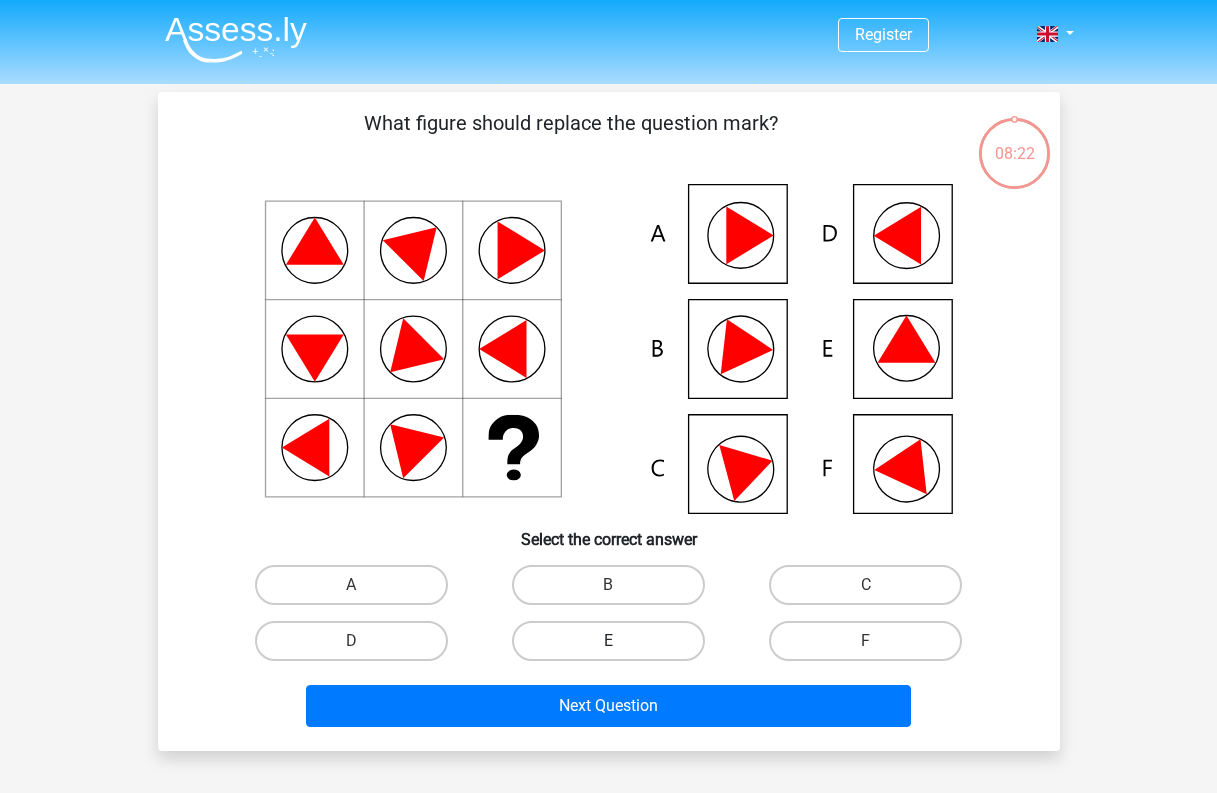 click on "E" at bounding box center [608, 641] 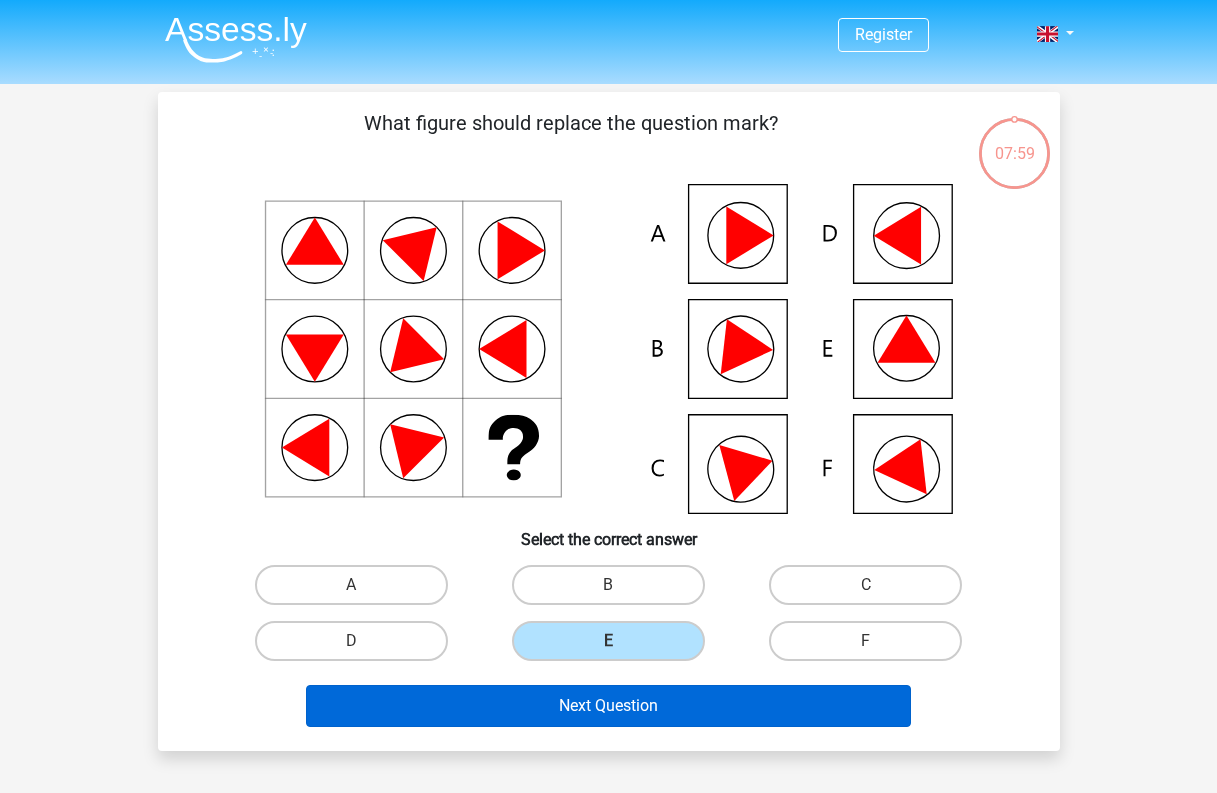 click on "Next Question" at bounding box center [608, 706] 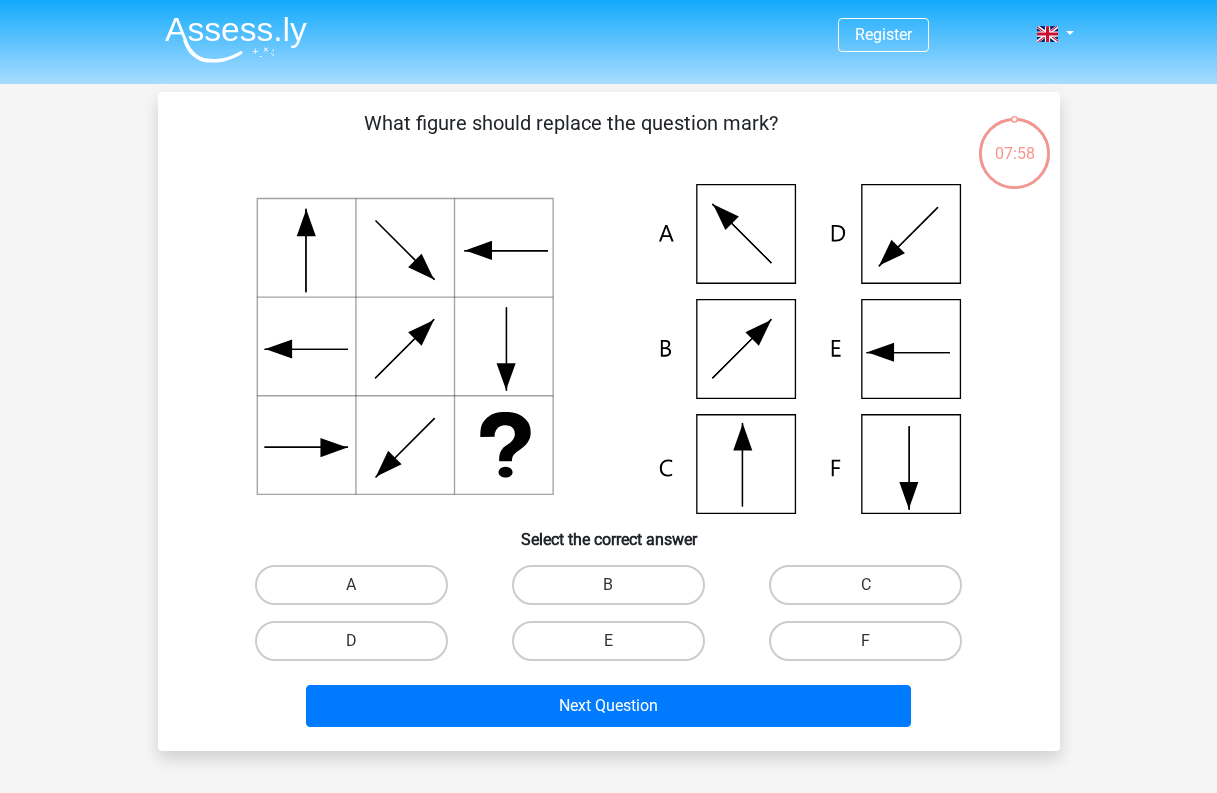 scroll, scrollTop: 92, scrollLeft: 0, axis: vertical 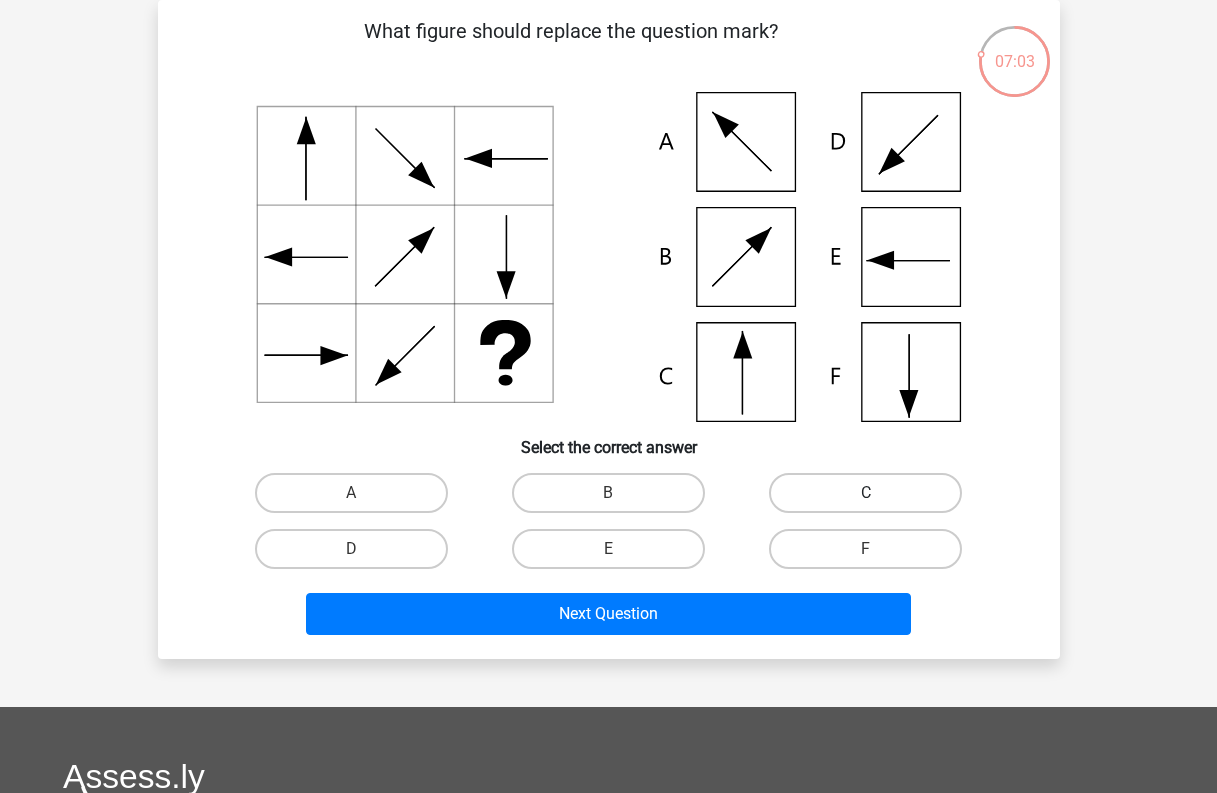 click on "C" at bounding box center (865, 493) 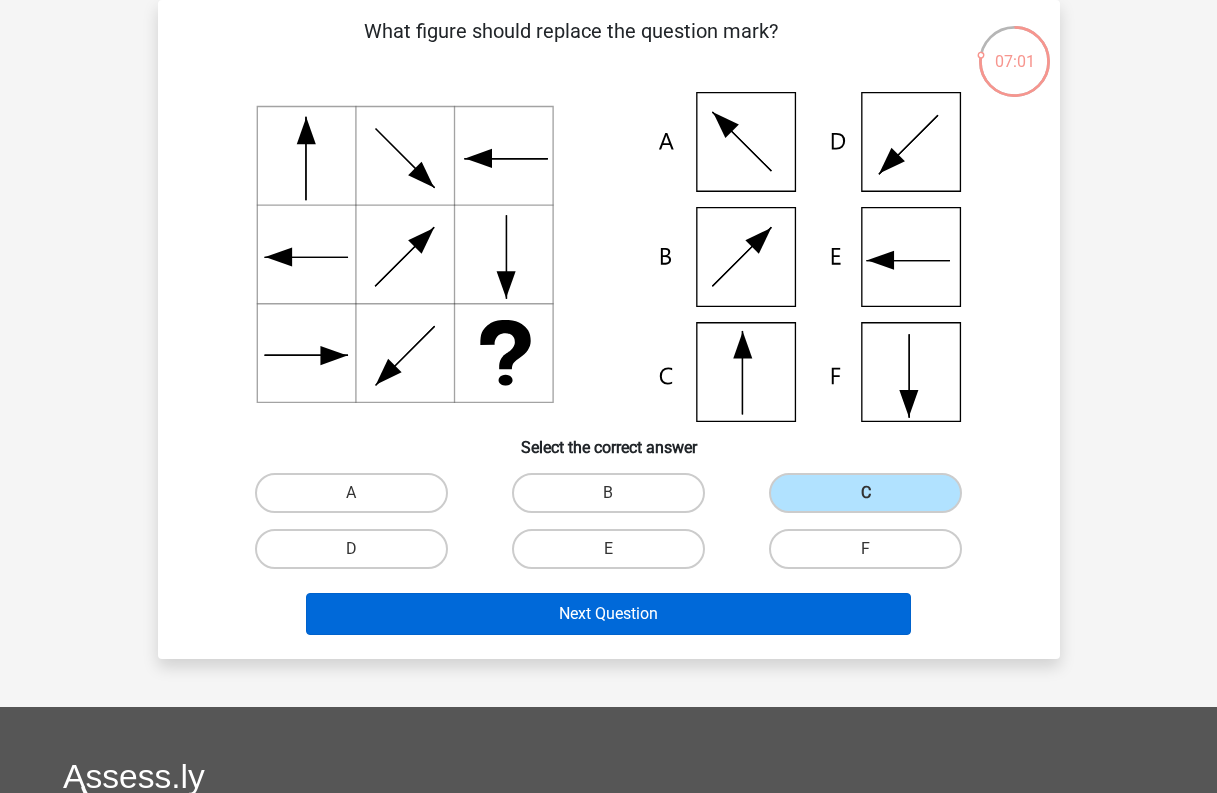 click on "Next Question" at bounding box center (608, 614) 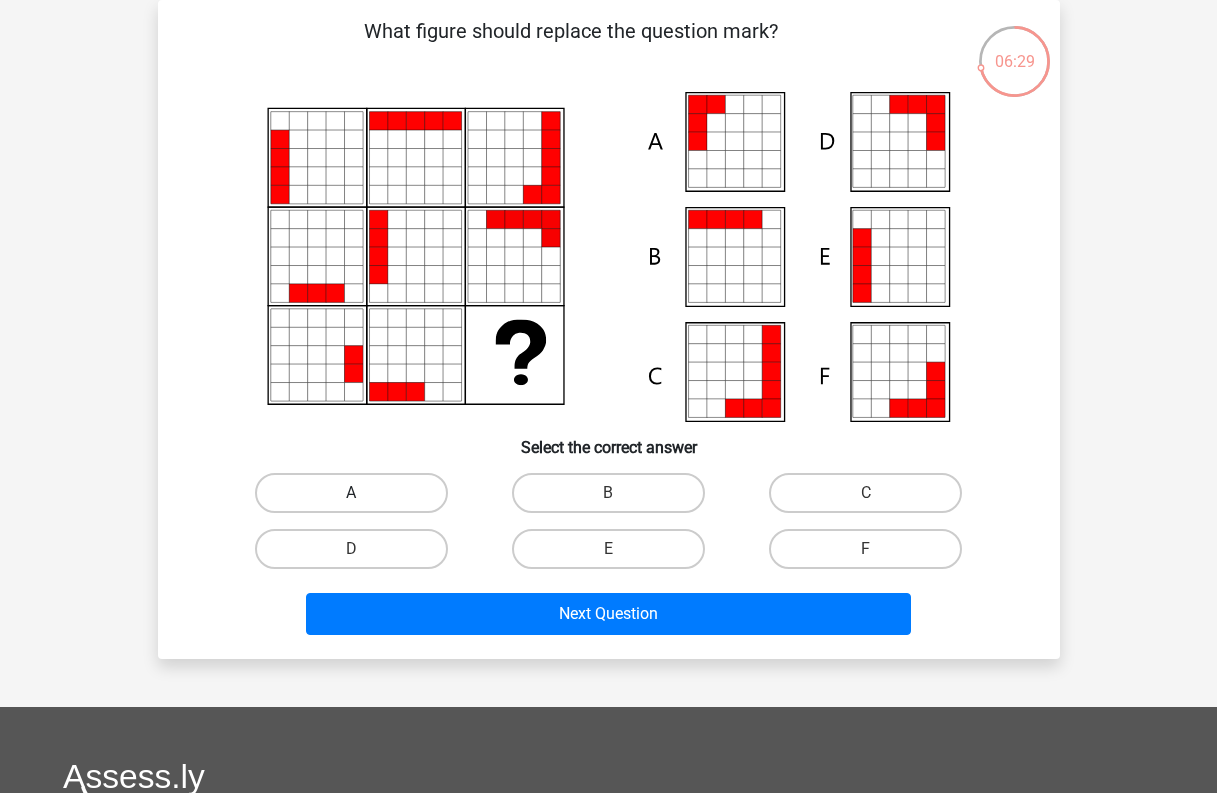 click on "A" at bounding box center (351, 493) 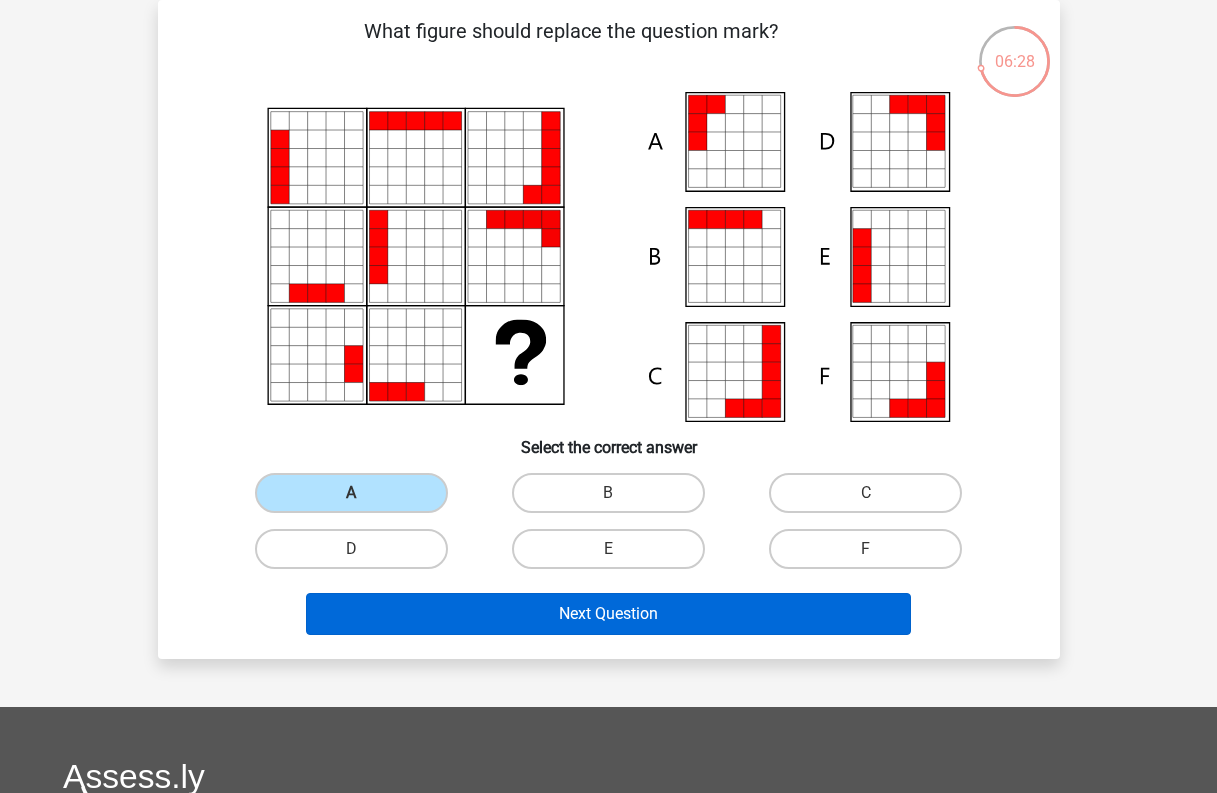 click on "Next Question" at bounding box center (608, 614) 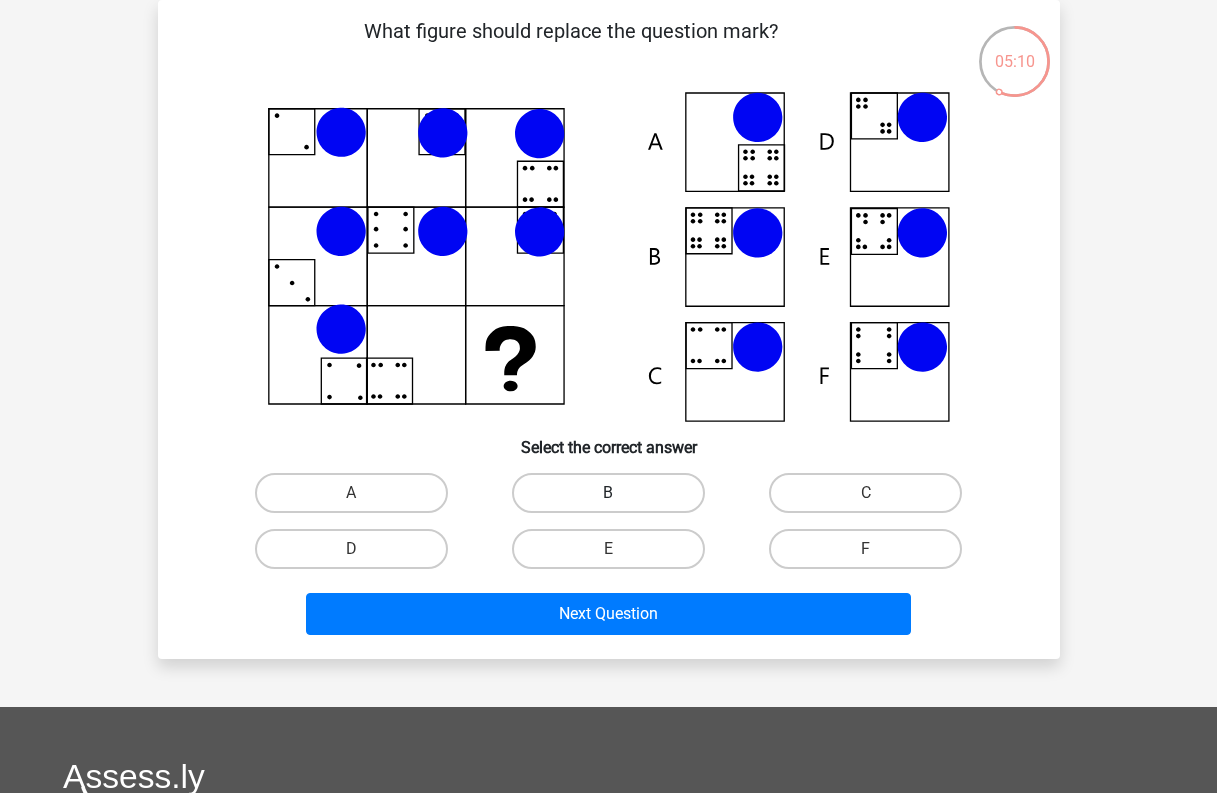 click on "B" at bounding box center [608, 493] 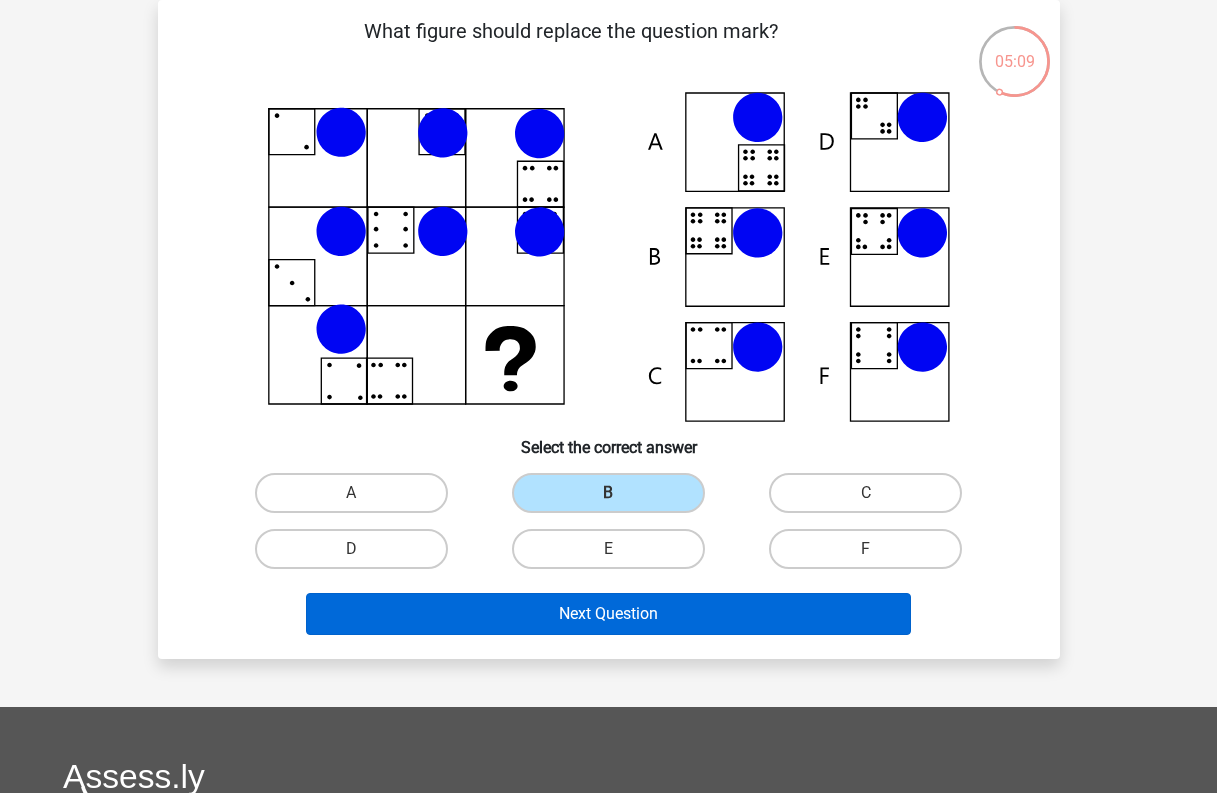 click on "Next Question" at bounding box center [608, 614] 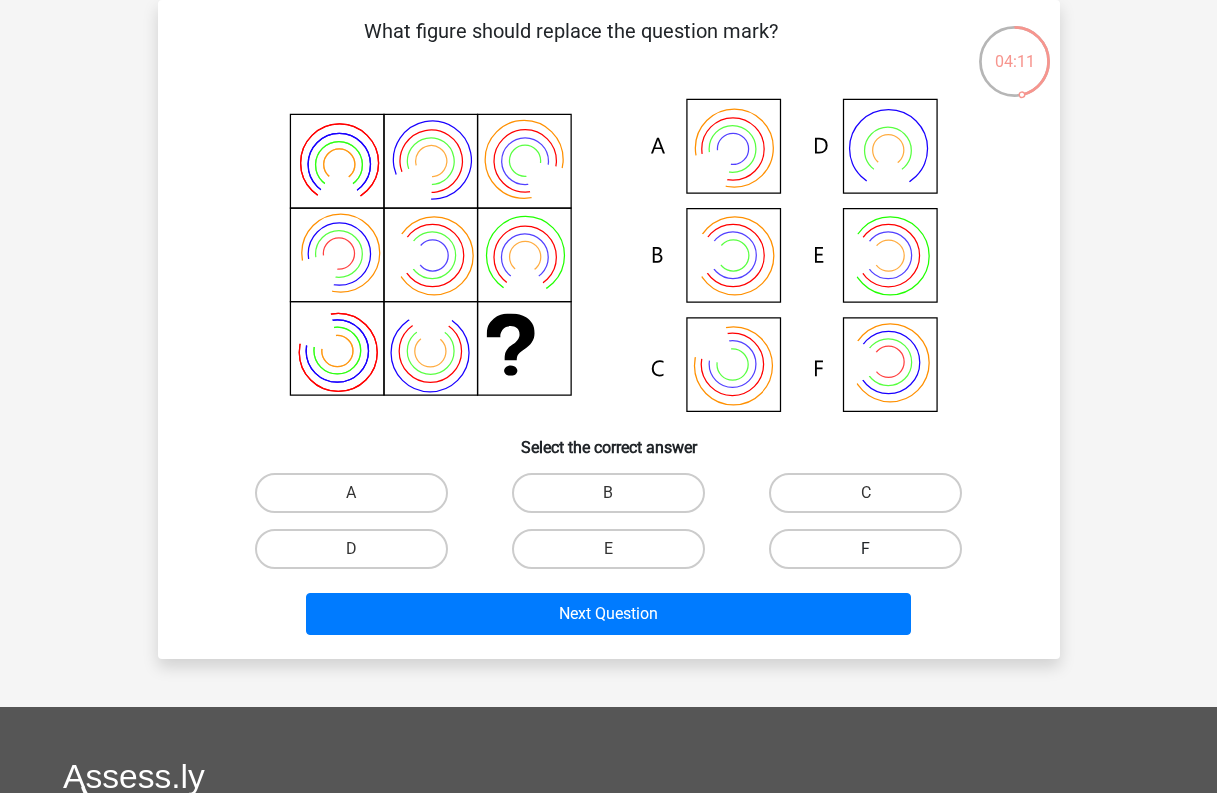 click on "F" at bounding box center (865, 549) 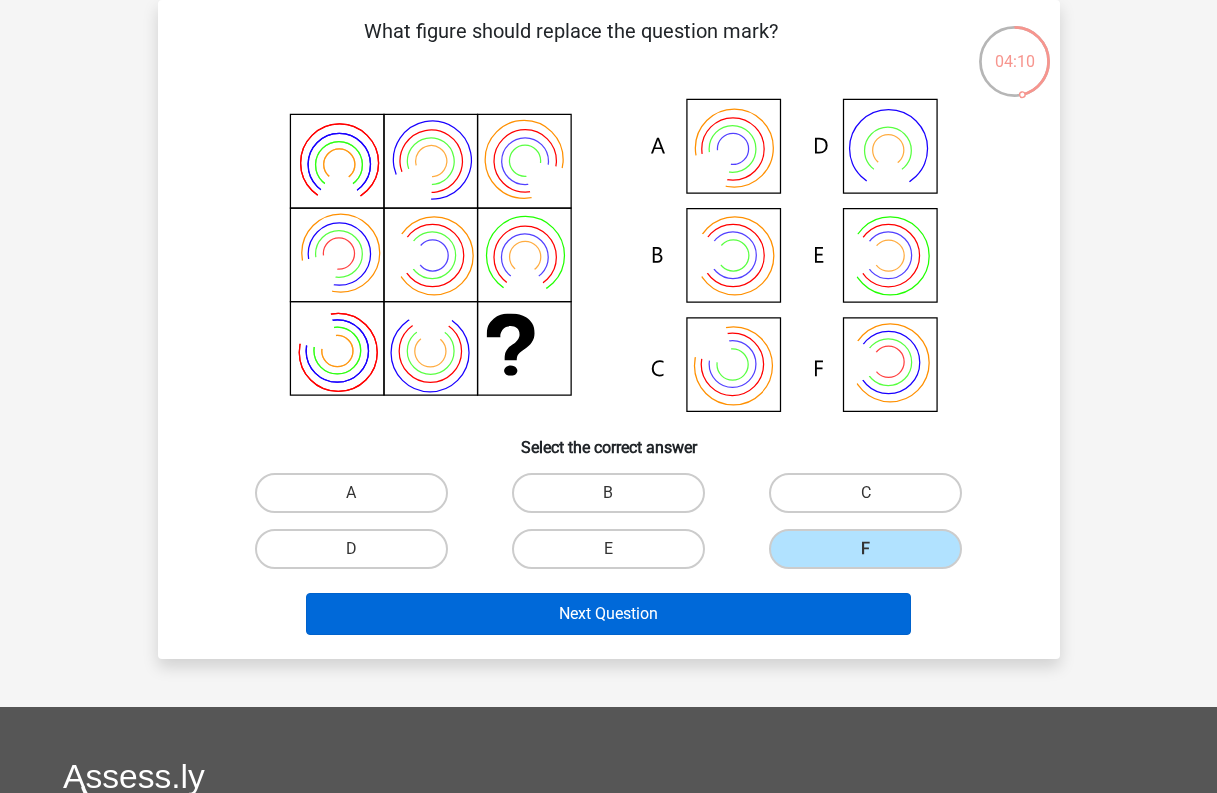 click on "Next Question" at bounding box center [608, 614] 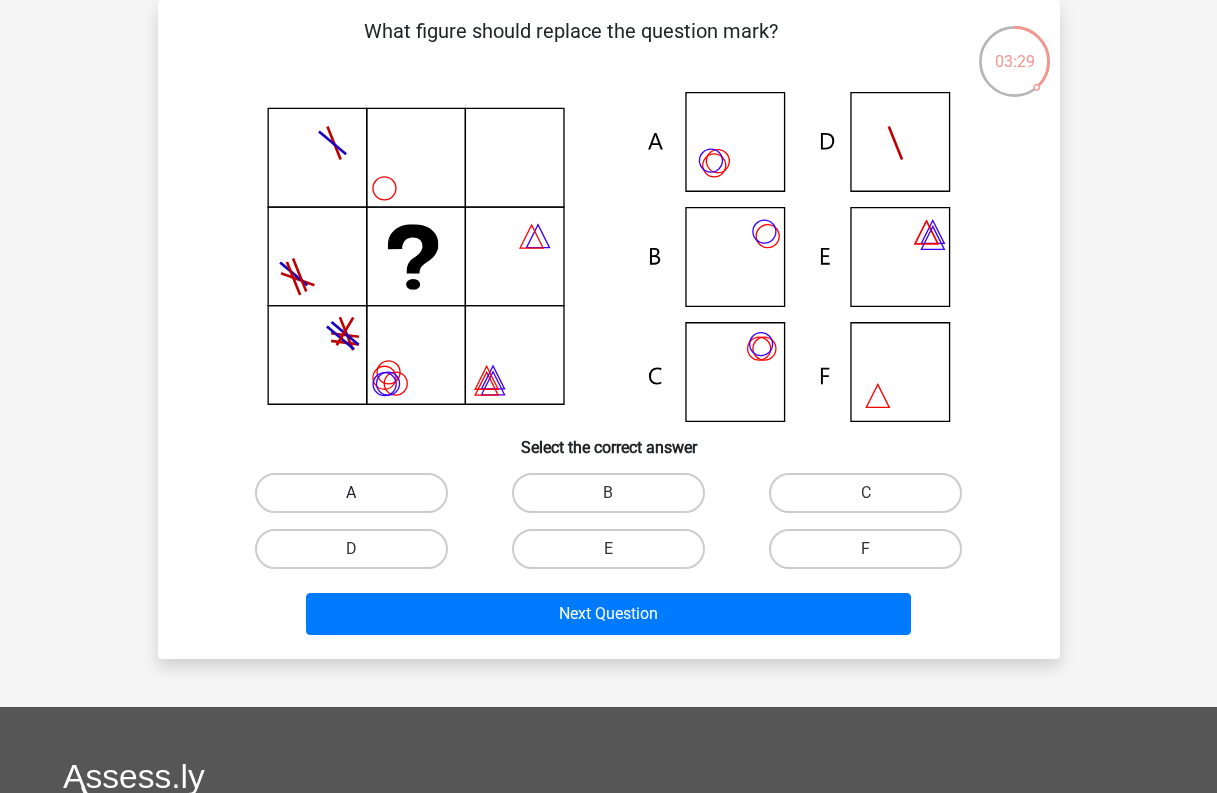 click on "A" at bounding box center (351, 493) 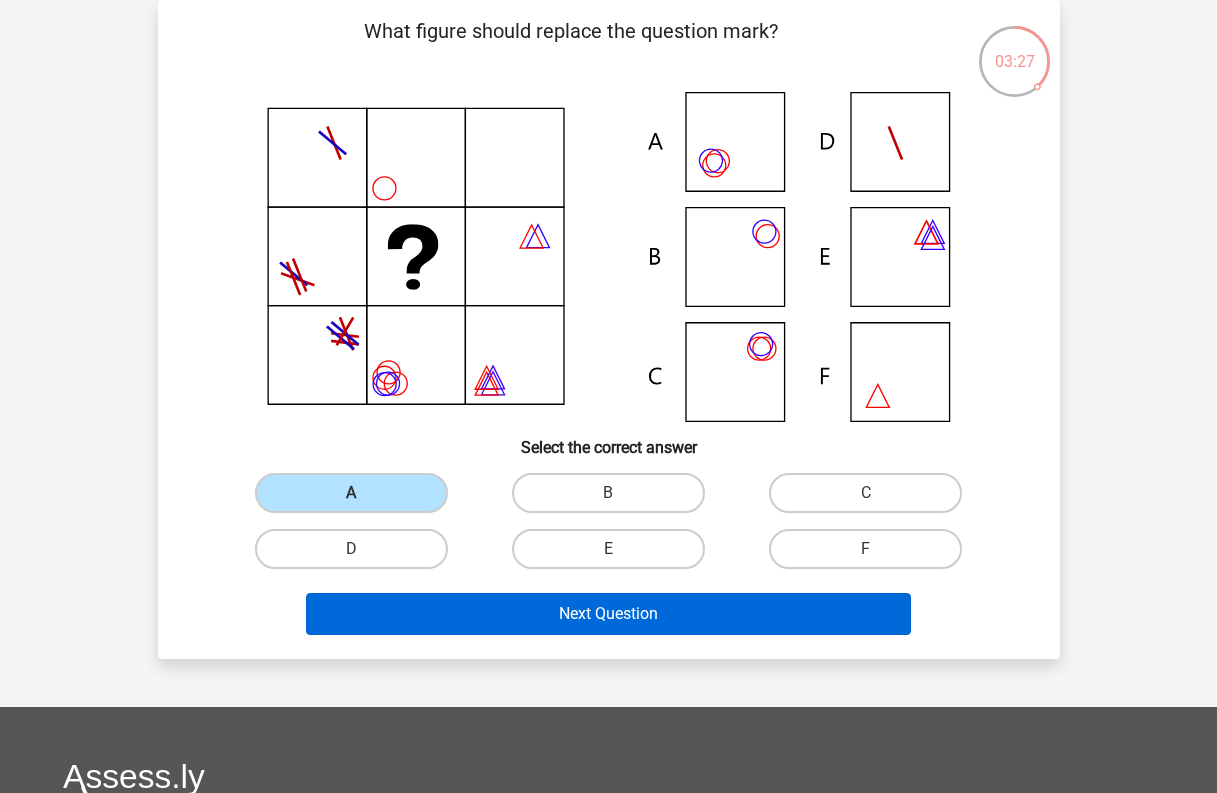click on "Next Question" at bounding box center (608, 614) 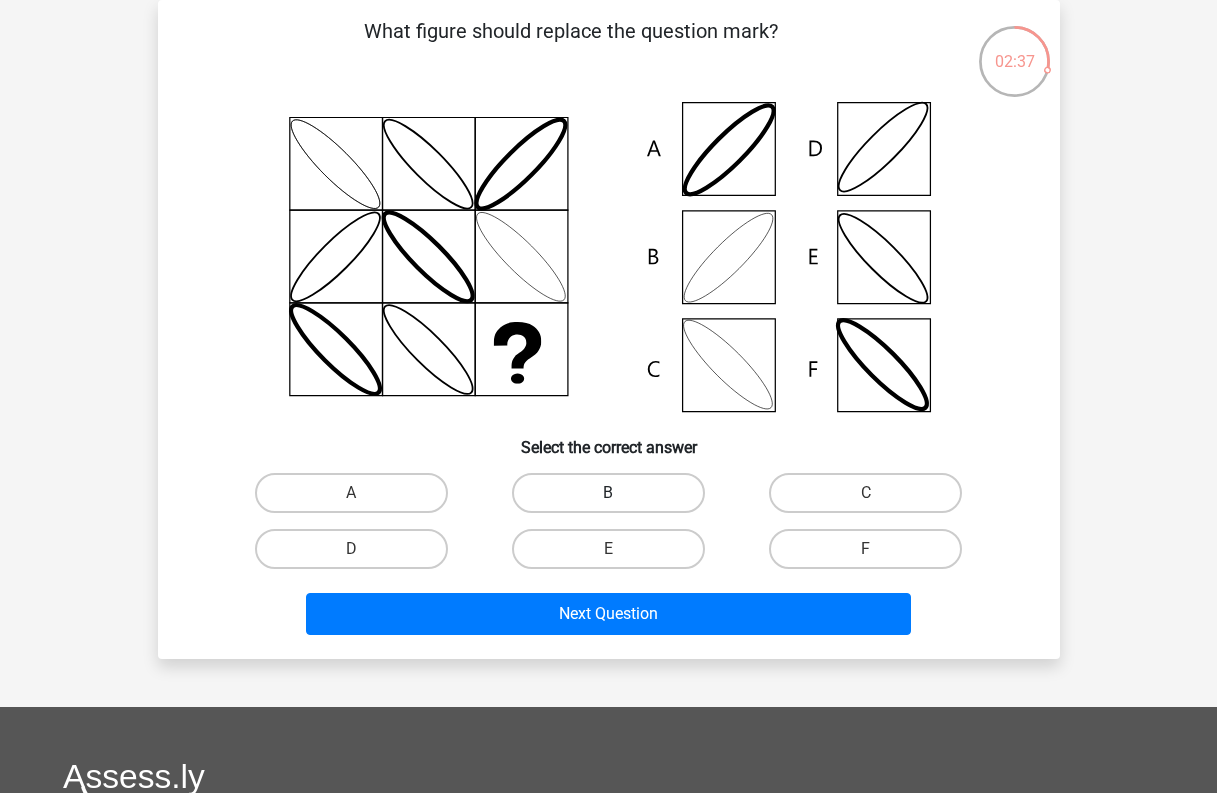 click on "B" at bounding box center (608, 493) 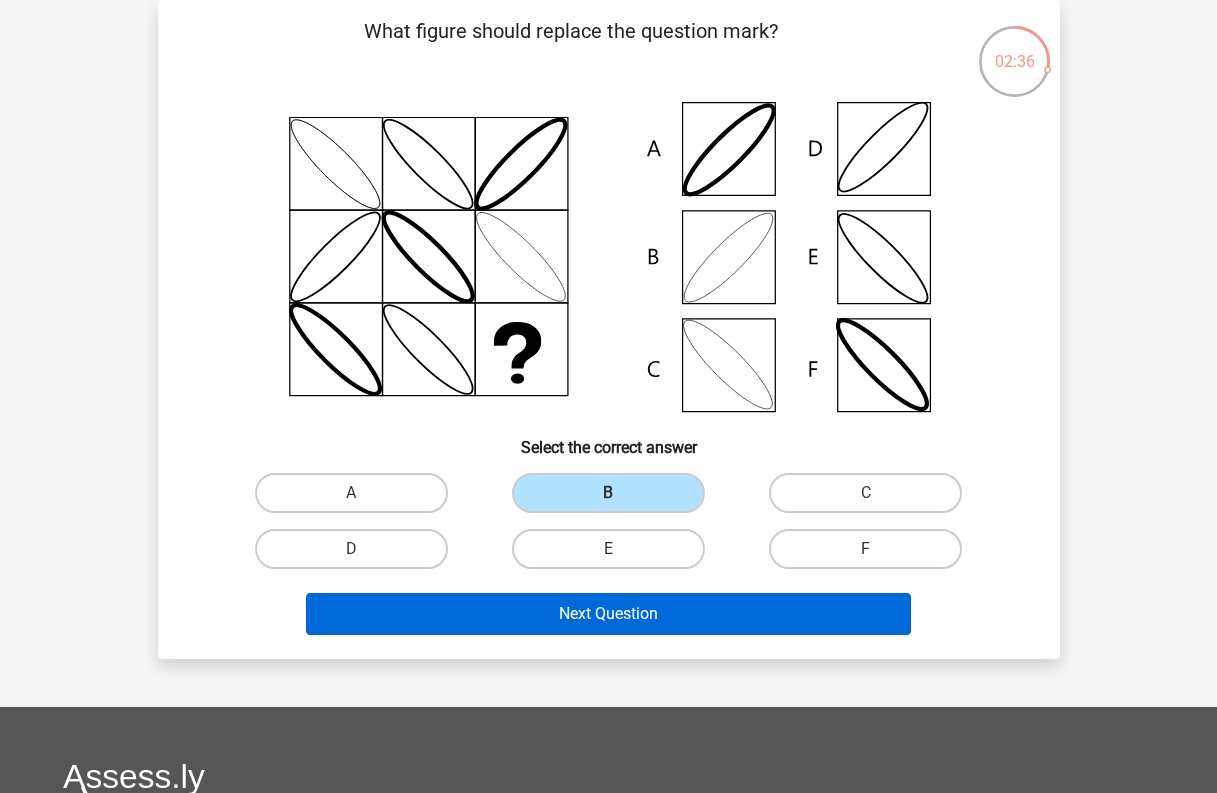click on "Next Question" at bounding box center [608, 614] 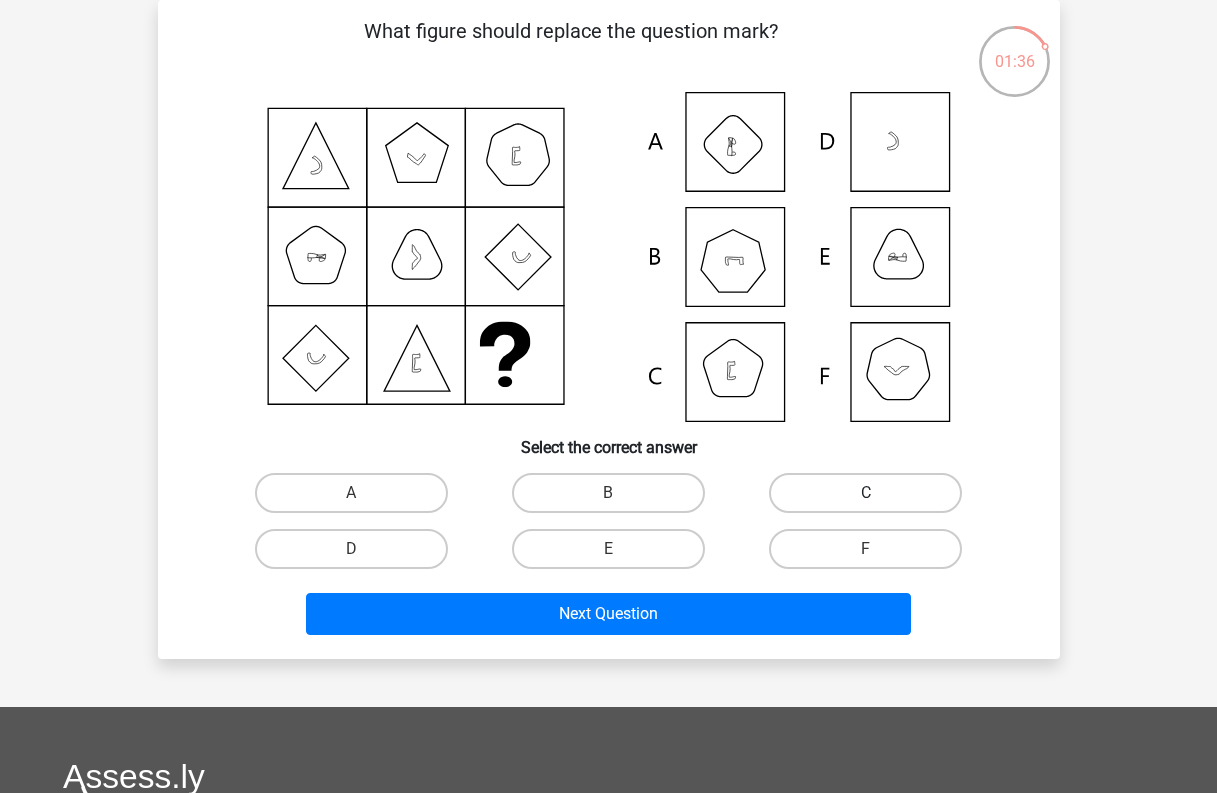 click on "C" at bounding box center [865, 493] 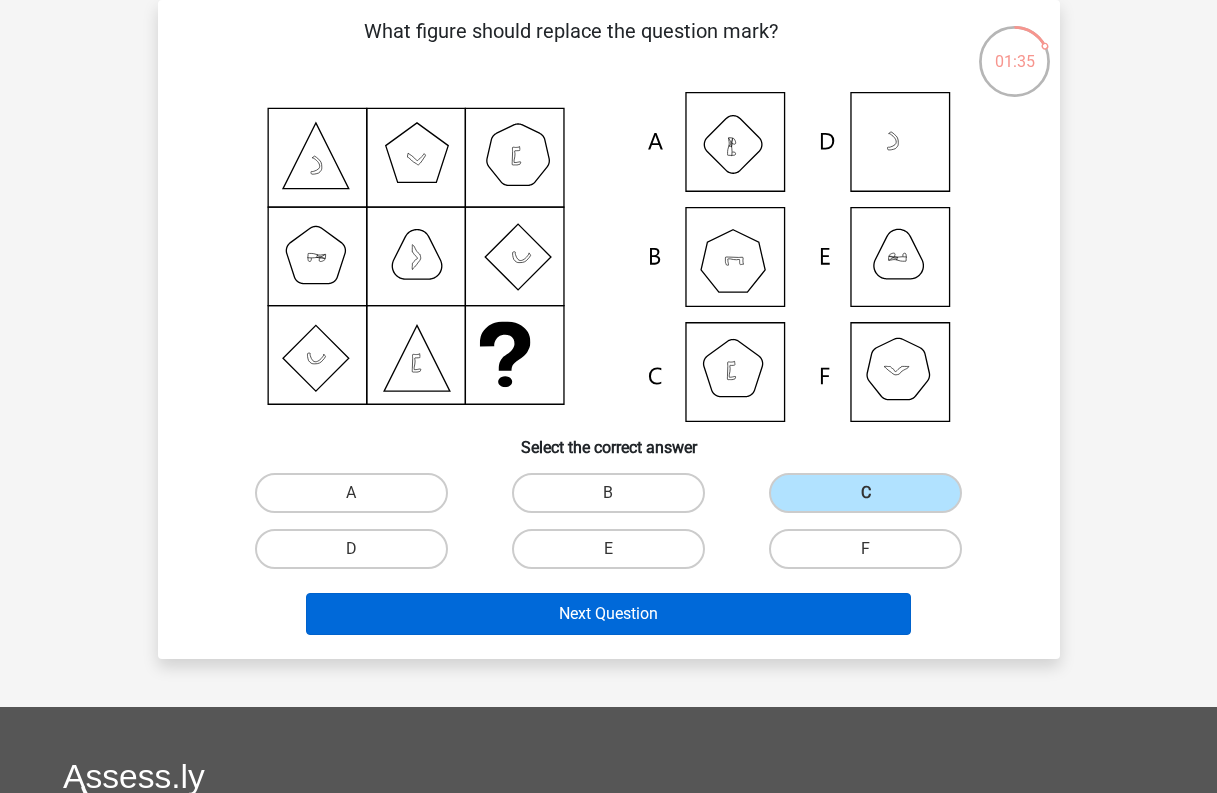 click on "Next Question" at bounding box center [608, 614] 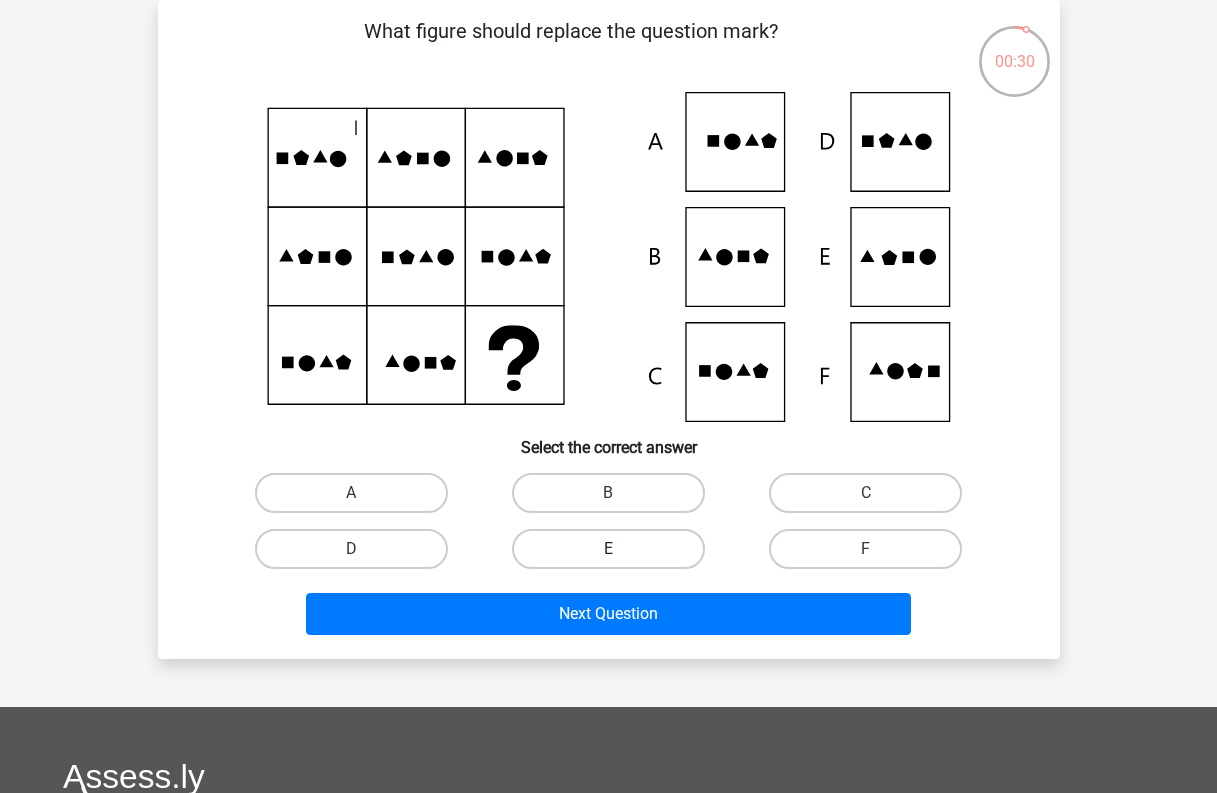 click on "E" at bounding box center [608, 549] 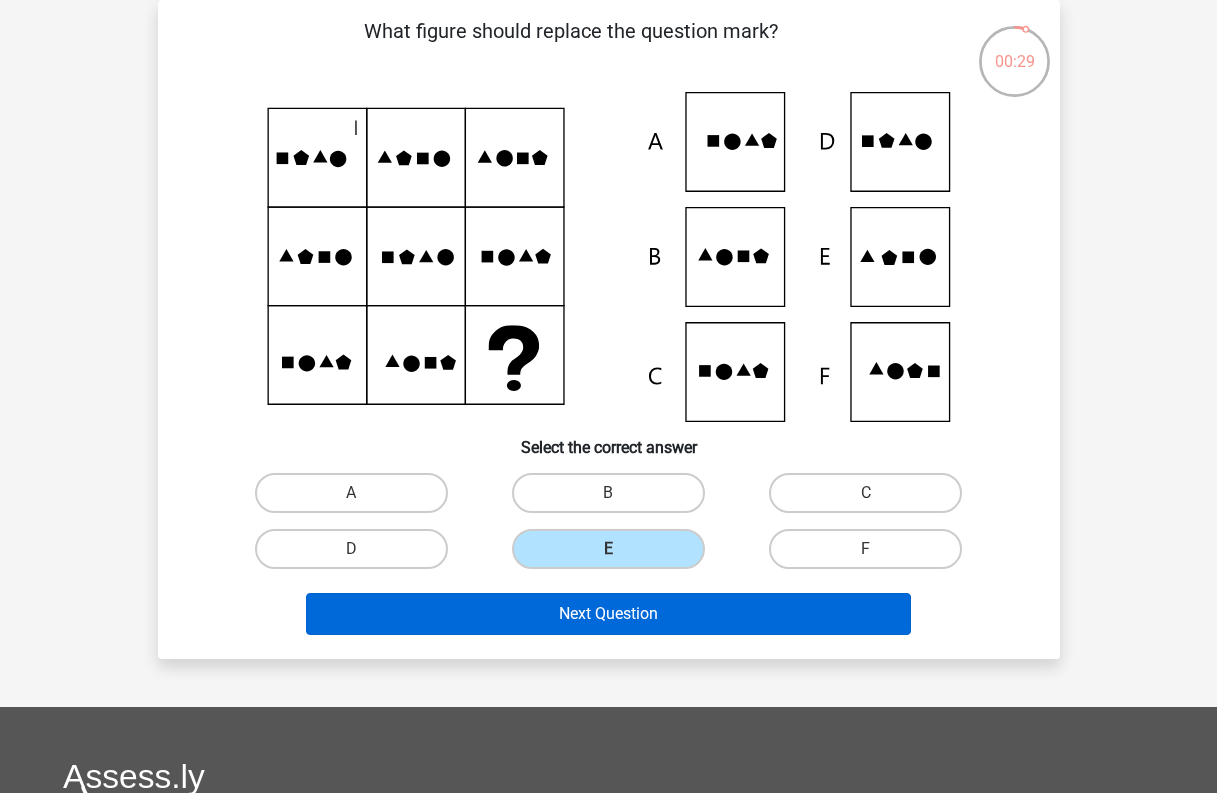 click on "Next Question" at bounding box center [608, 614] 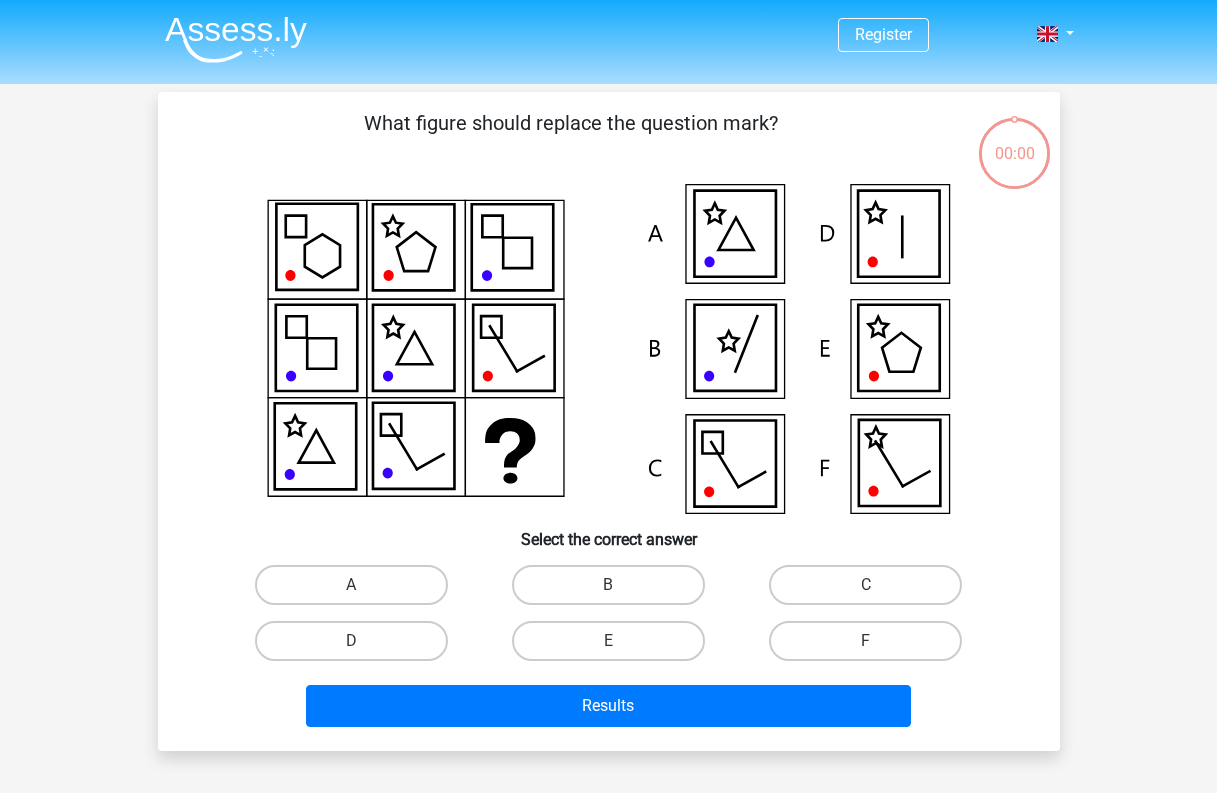 scroll, scrollTop: 92, scrollLeft: 0, axis: vertical 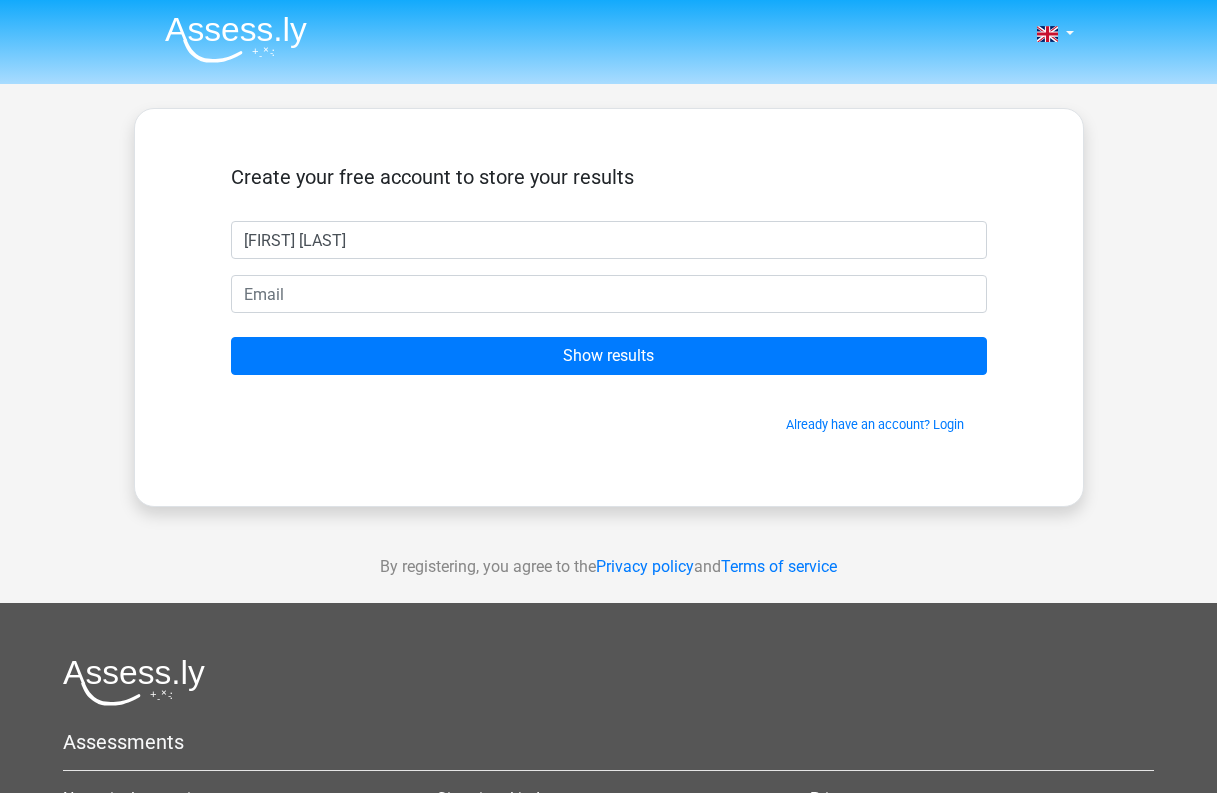 type on "[FIRST] [LAST]" 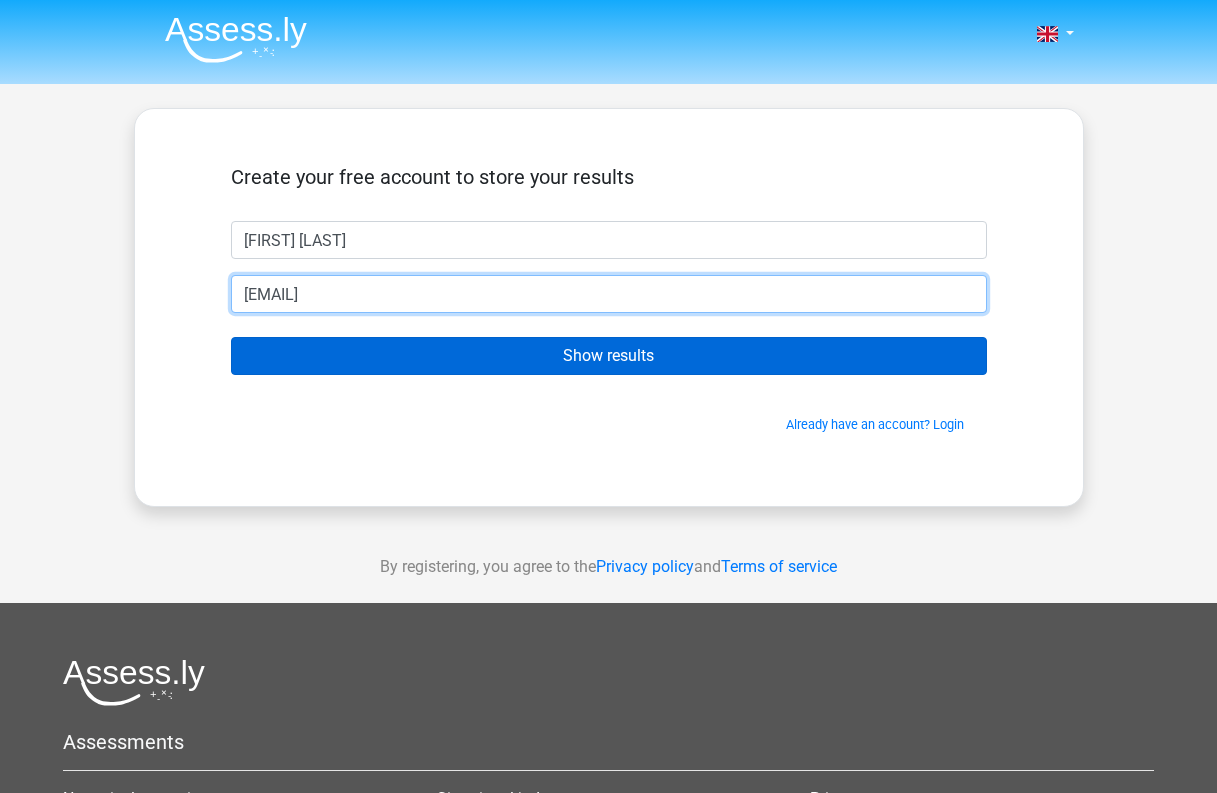 type on "[EMAIL]" 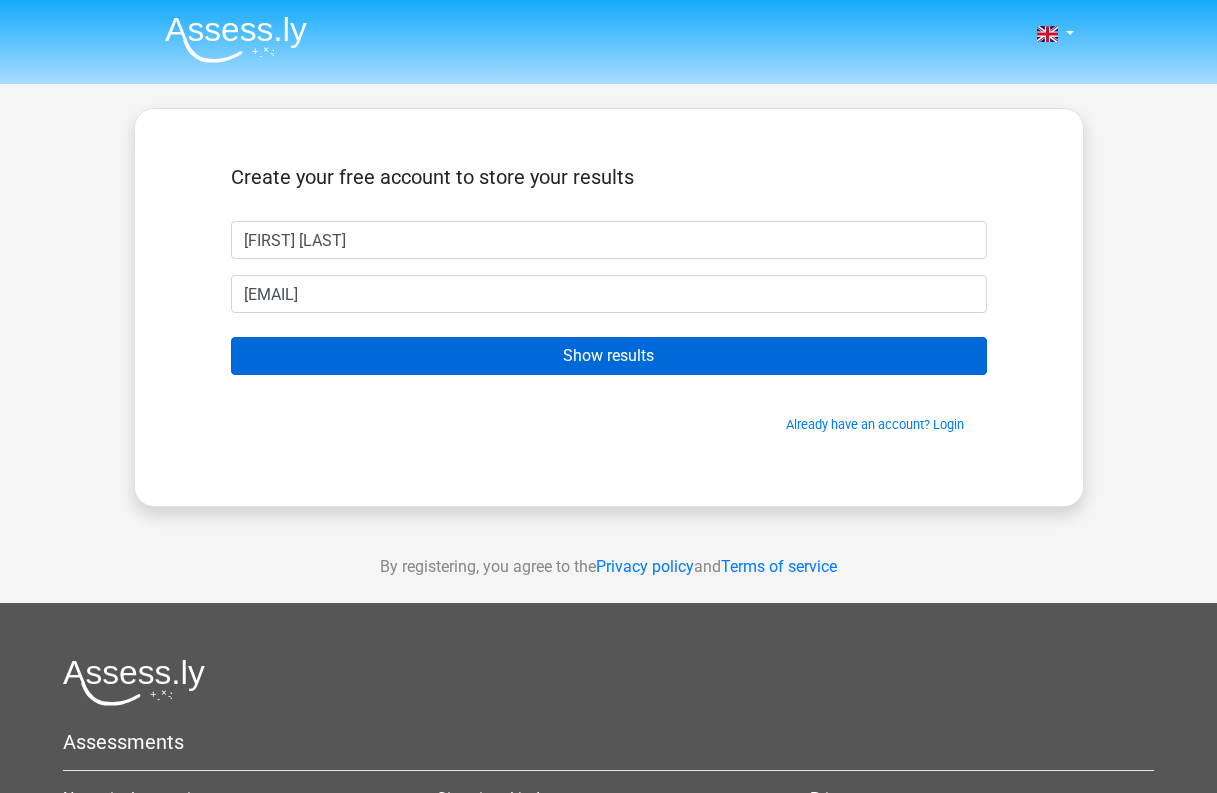 click on "Show results" at bounding box center [609, 356] 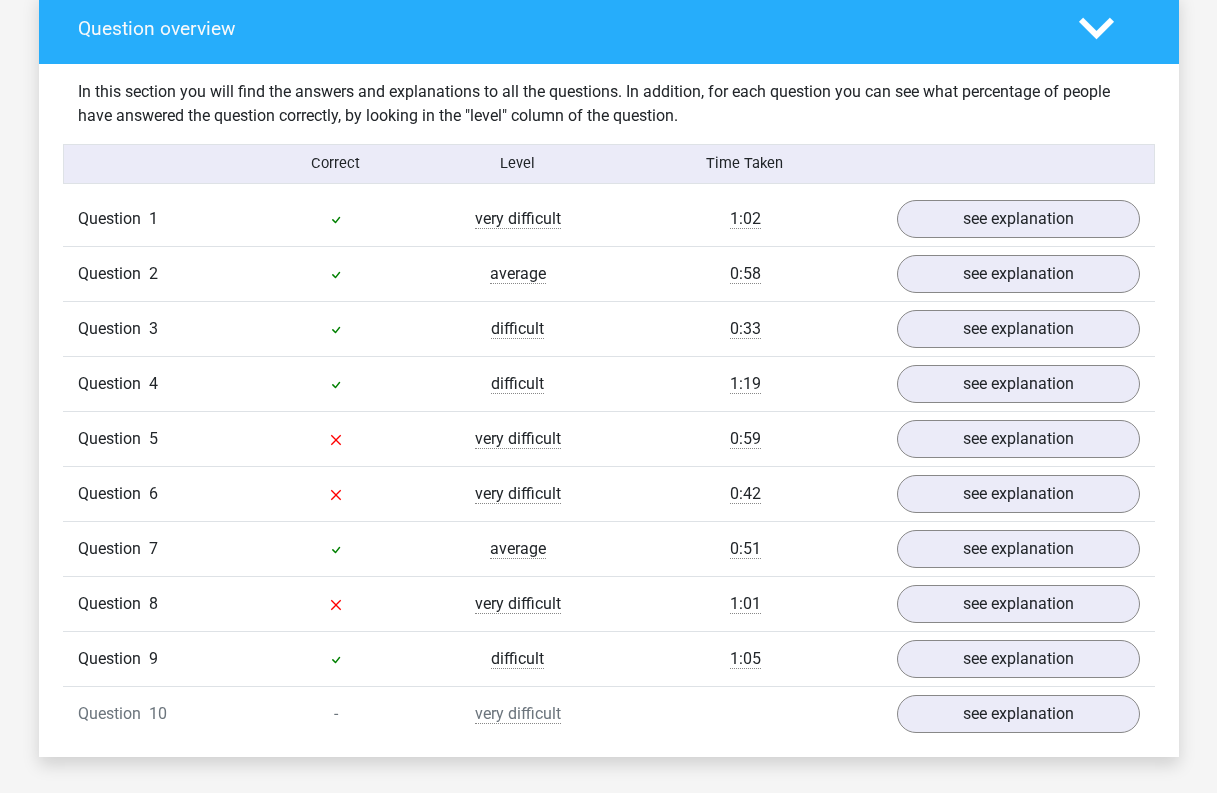 scroll, scrollTop: 1498, scrollLeft: 0, axis: vertical 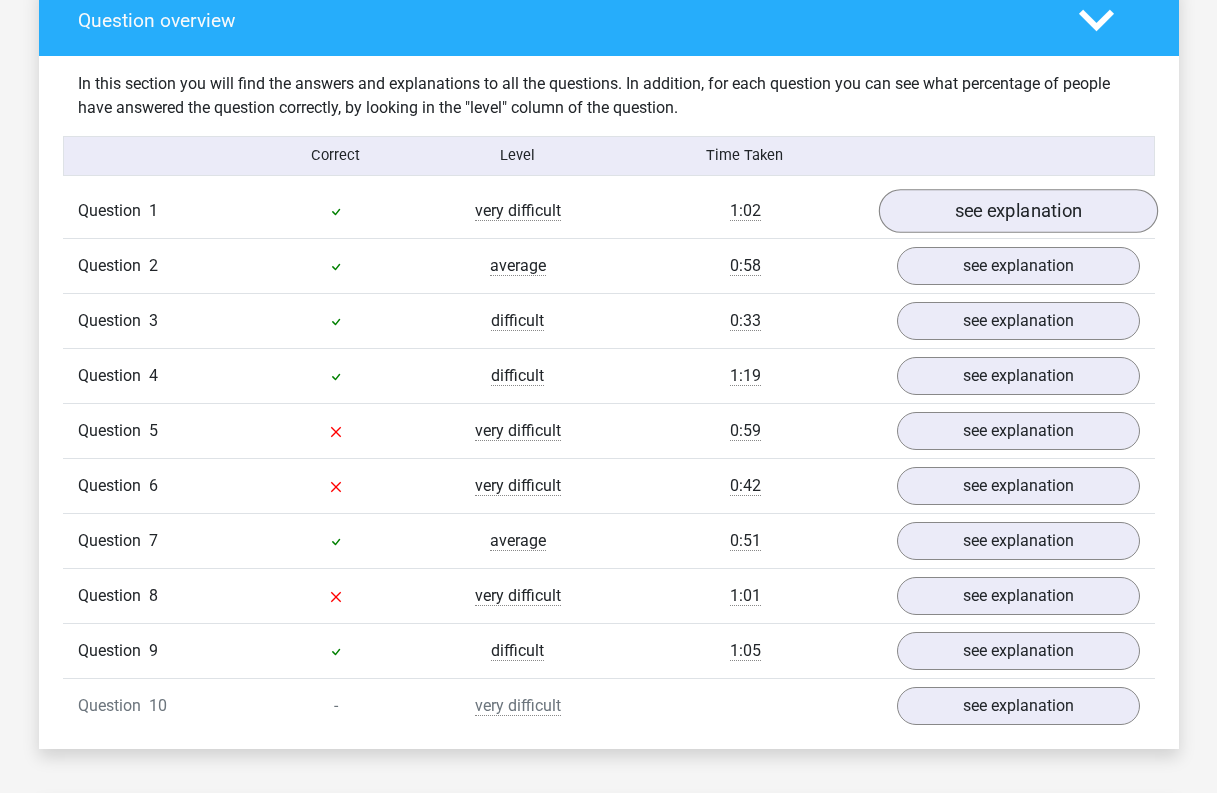 click on "see explanation" at bounding box center [1017, 211] 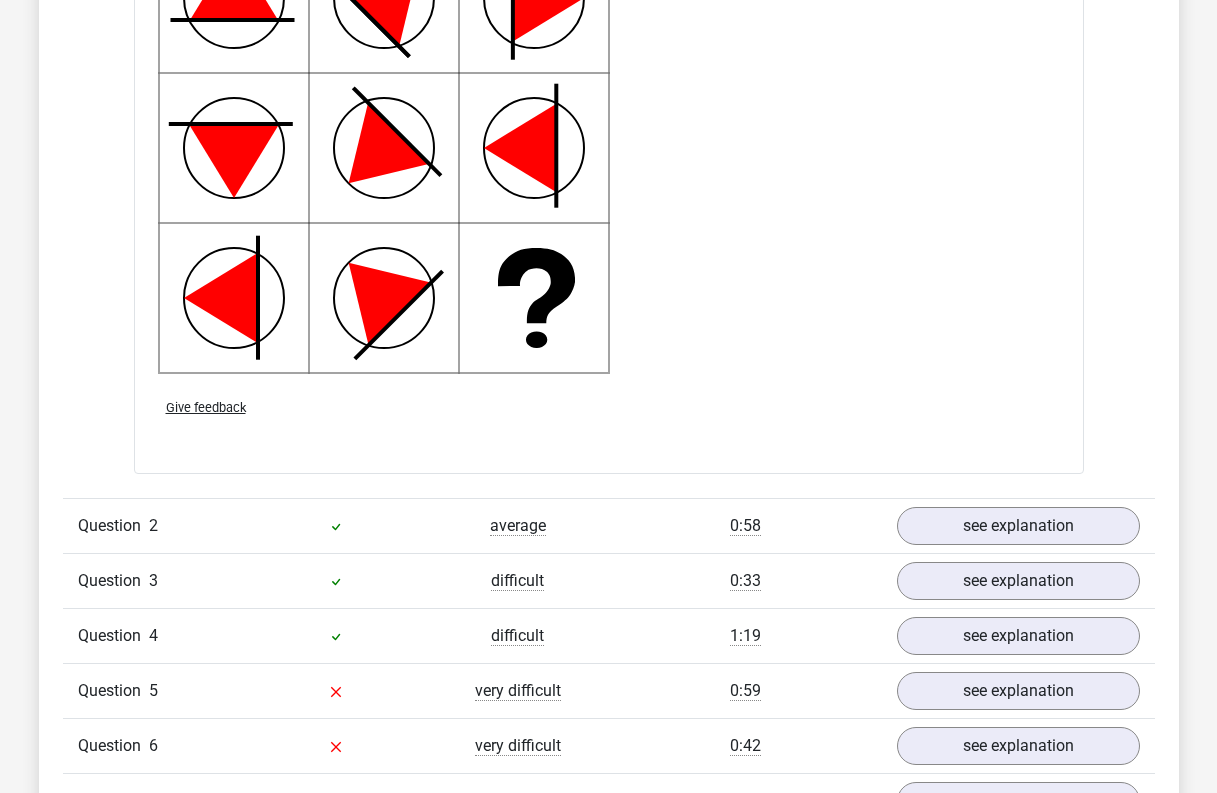 scroll, scrollTop: 2521, scrollLeft: 0, axis: vertical 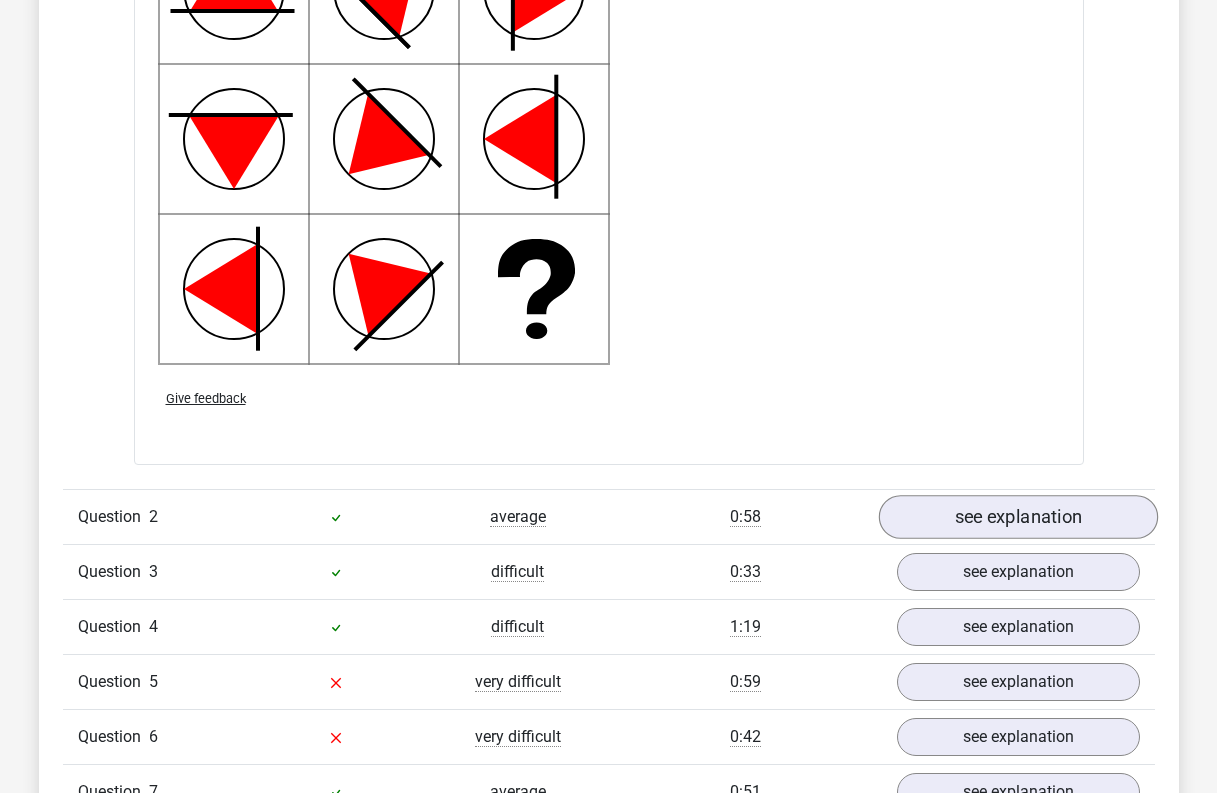 click on "see explanation" at bounding box center [1017, 517] 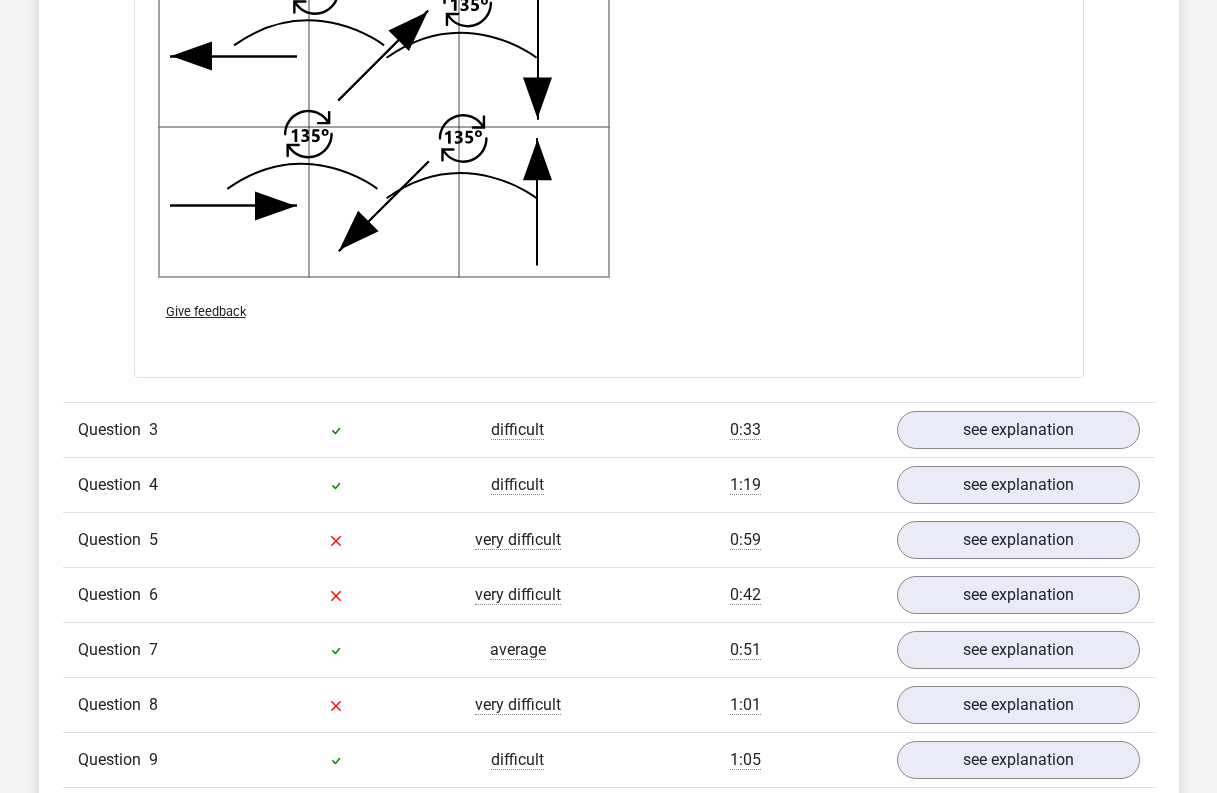 scroll, scrollTop: 3907, scrollLeft: 0, axis: vertical 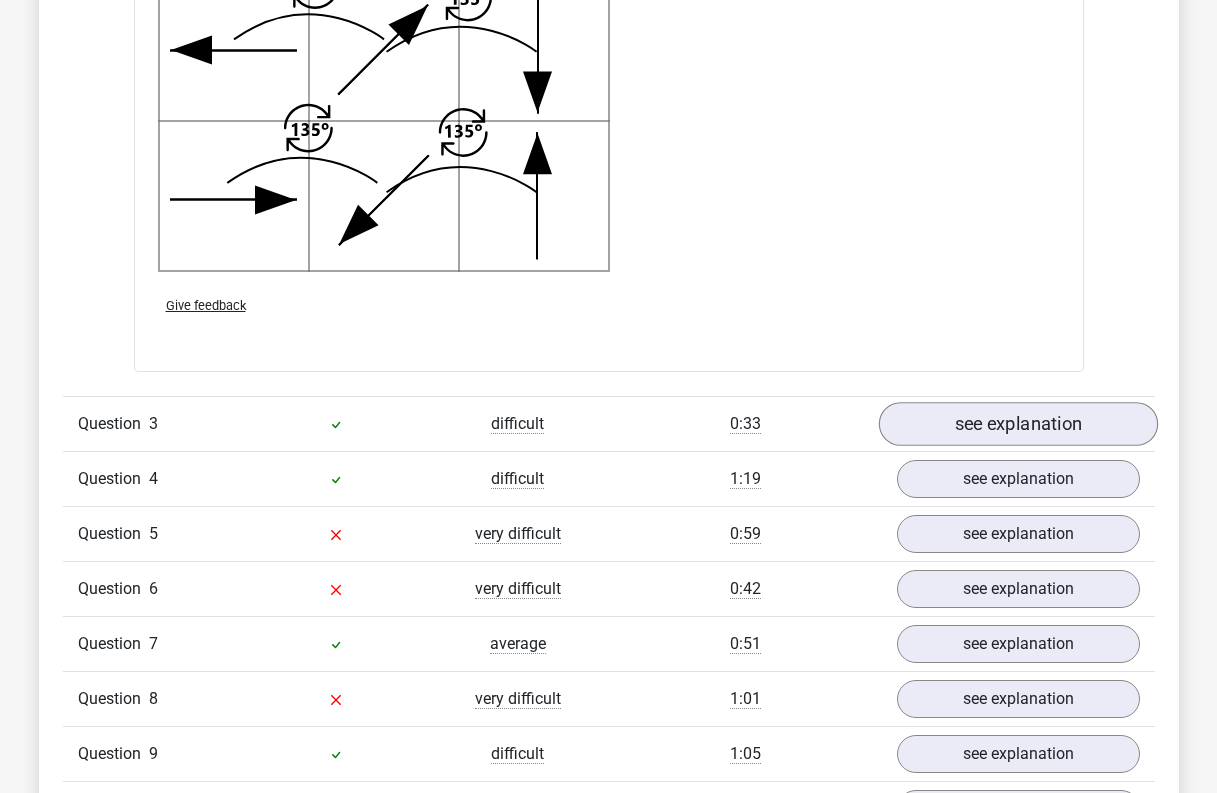 click on "see explanation" at bounding box center [1017, 425] 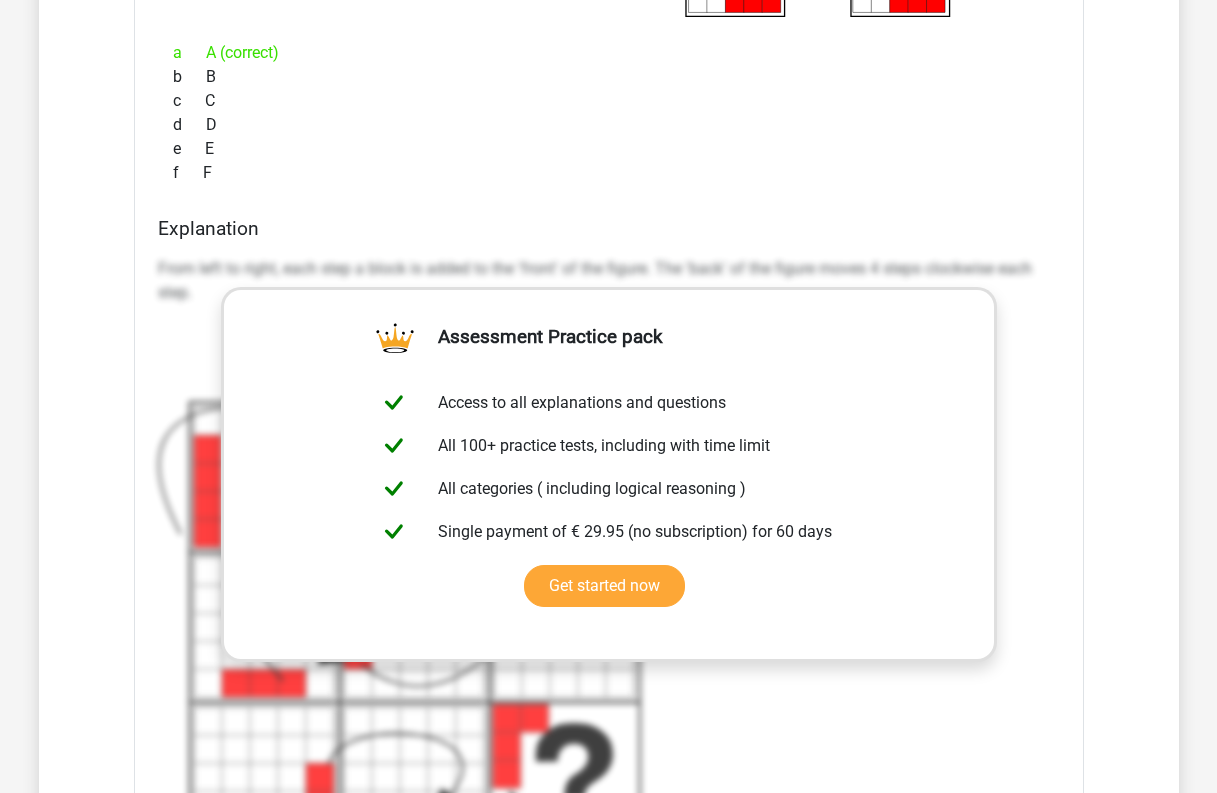 scroll, scrollTop: 4738, scrollLeft: 0, axis: vertical 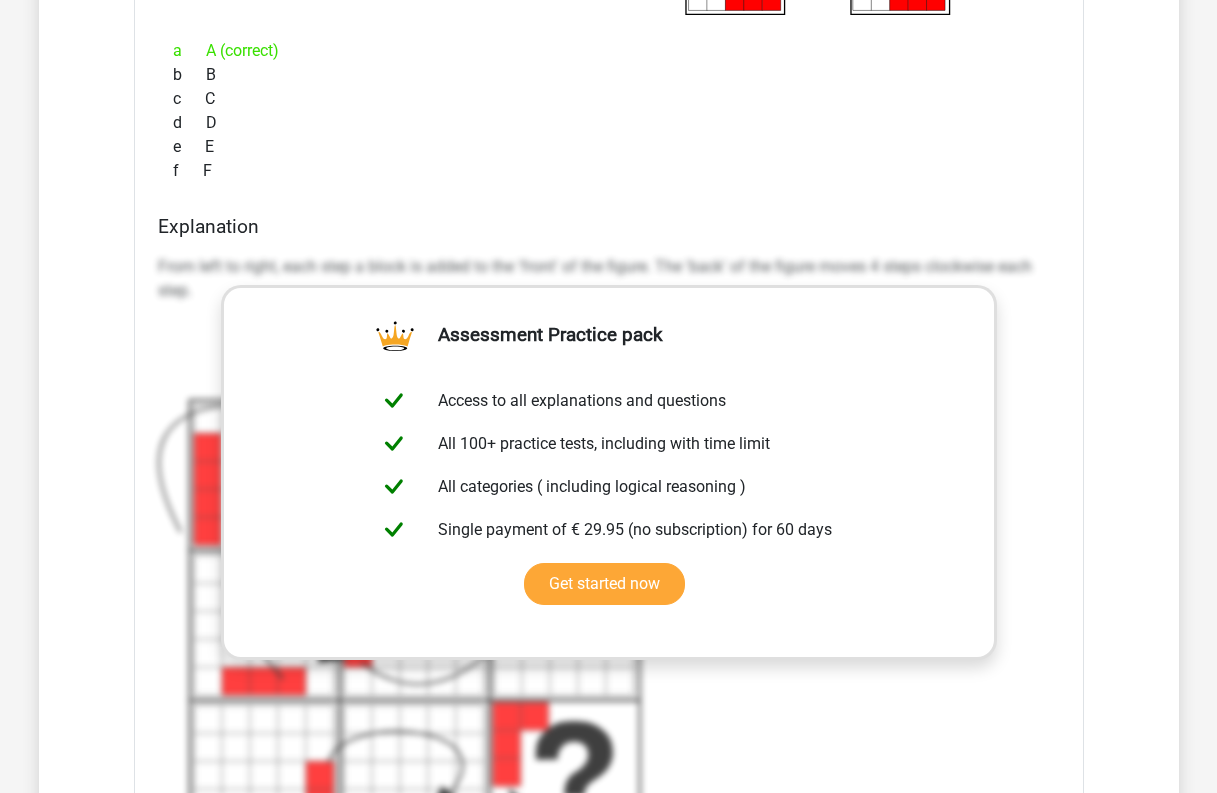 click on "From left to right, each step a block is added to the 'front' of the figure. The 'back' of the figure moves 4 steps clockwise each step." at bounding box center (609, 577) 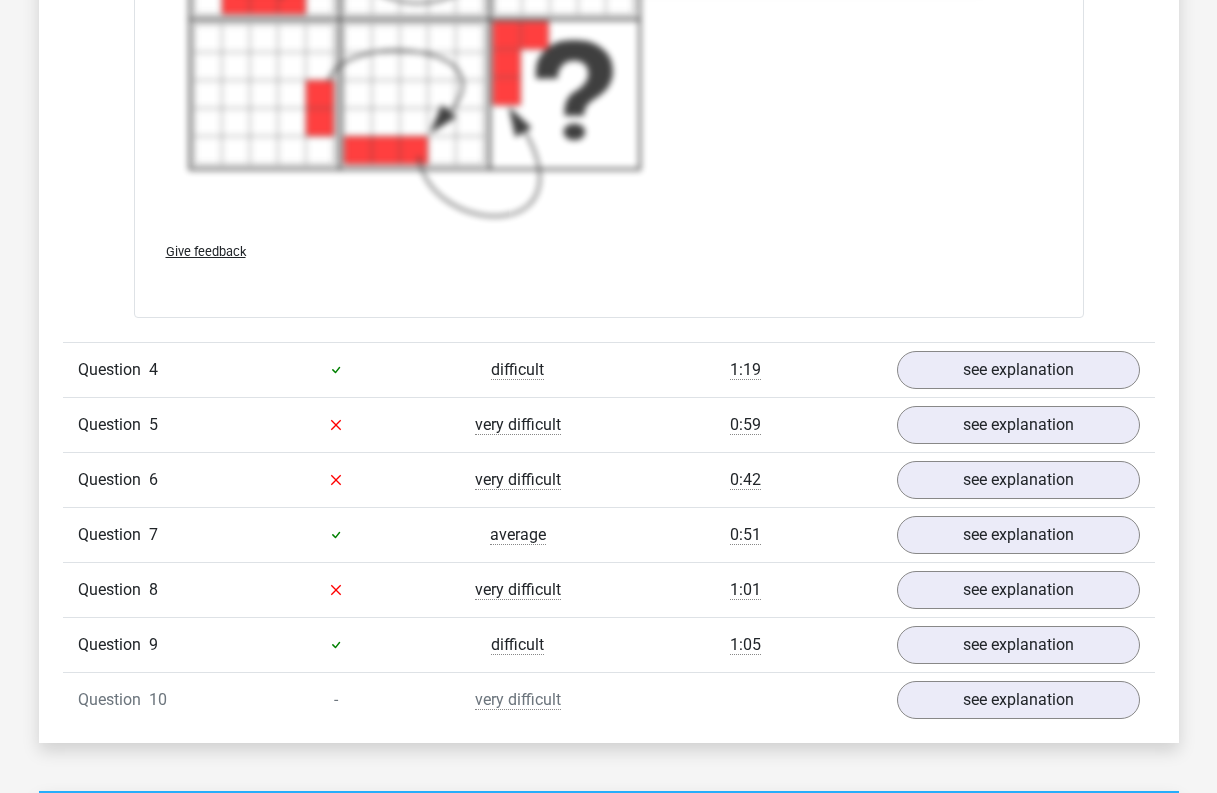 scroll, scrollTop: 5419, scrollLeft: 0, axis: vertical 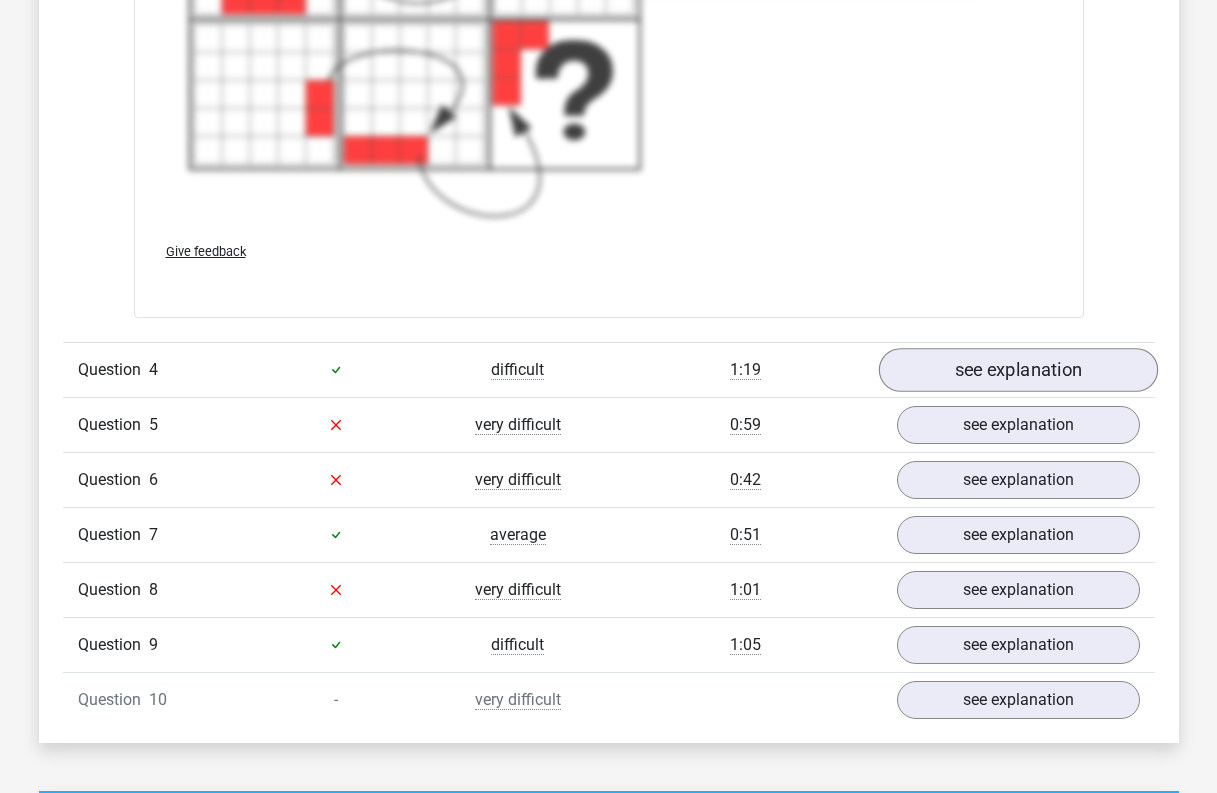 click on "see explanation" at bounding box center [1017, 370] 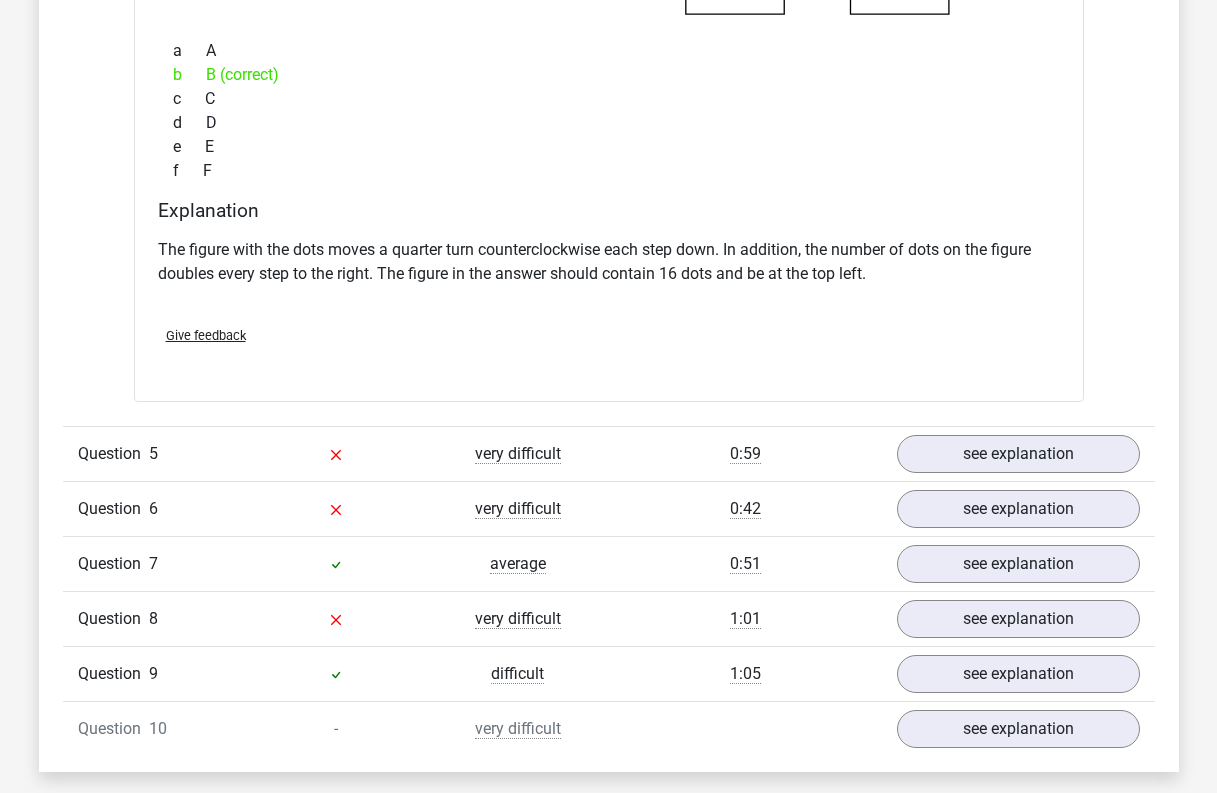 scroll, scrollTop: 6193, scrollLeft: 0, axis: vertical 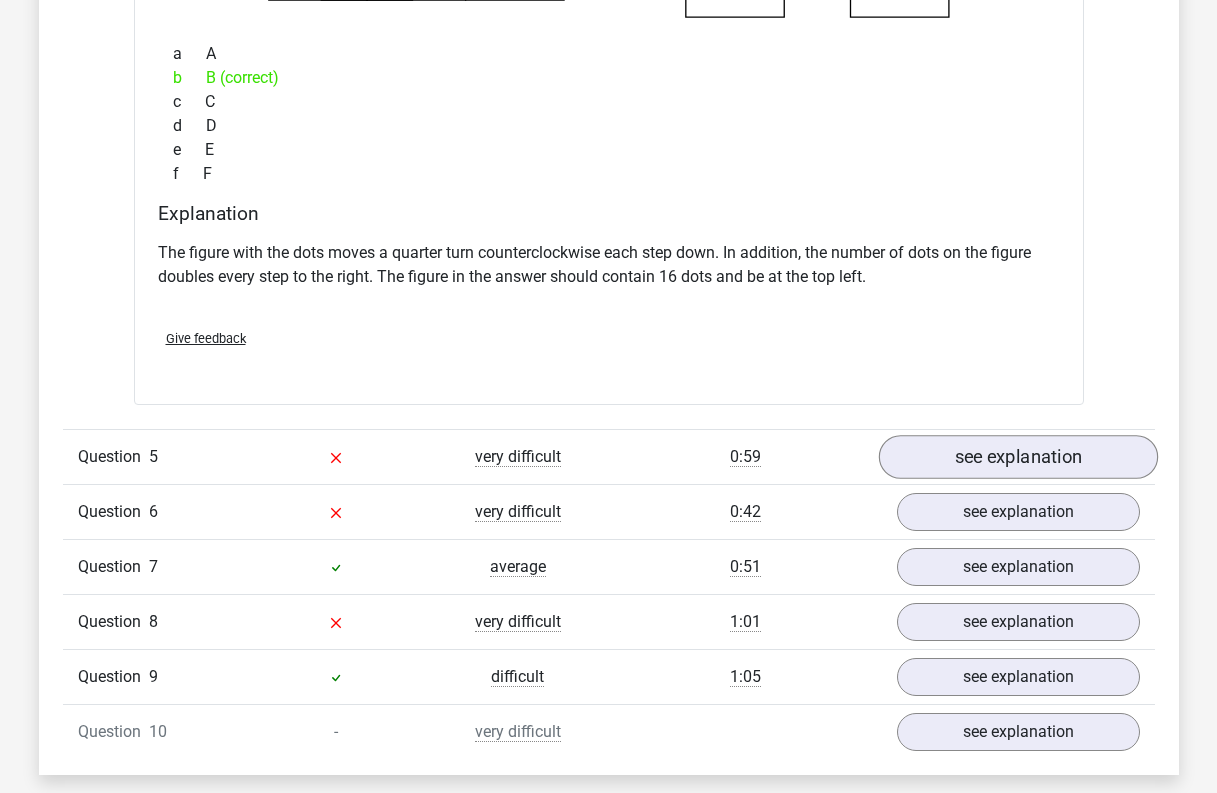 click on "see explanation" at bounding box center (1017, 457) 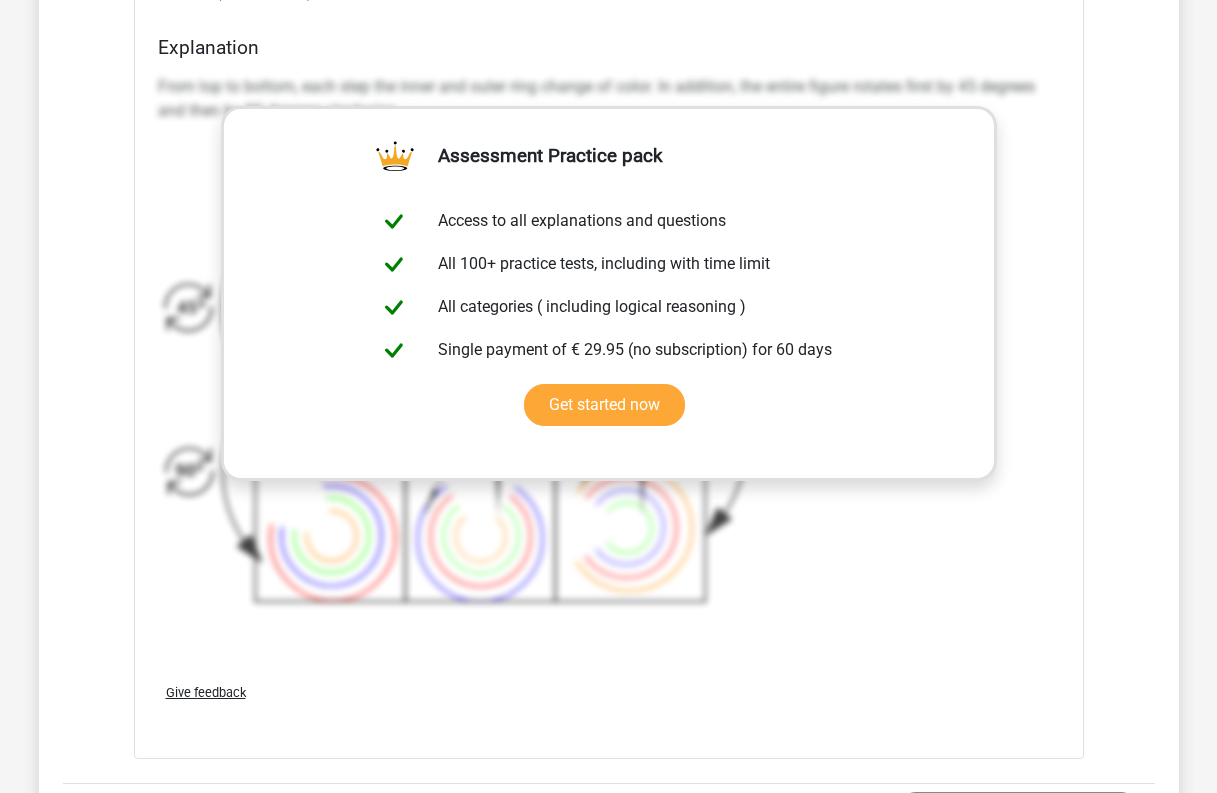 scroll, scrollTop: 7228, scrollLeft: 0, axis: vertical 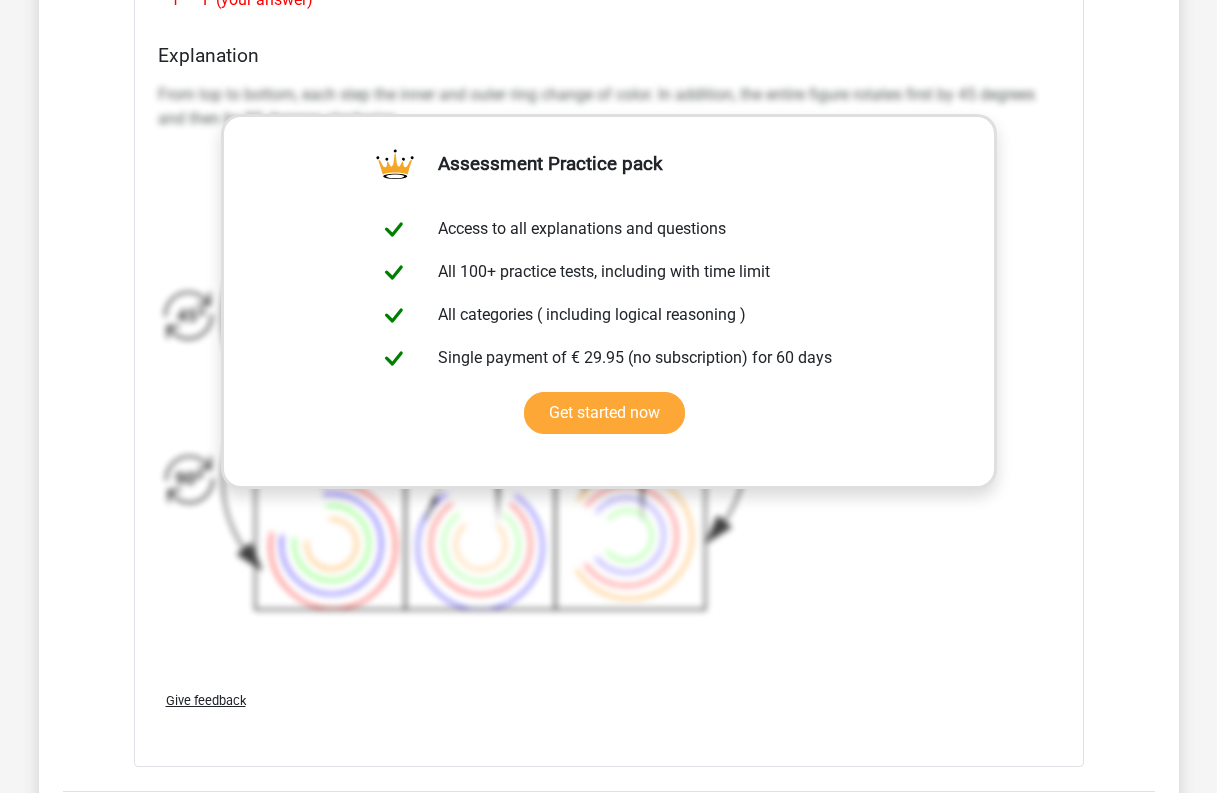 click on "From top to bottom, each step the inner and outer ring change of color. In addition, the entire figure rotates first by 45 degrees and then by 90 degrees clockwise." at bounding box center (609, 360) 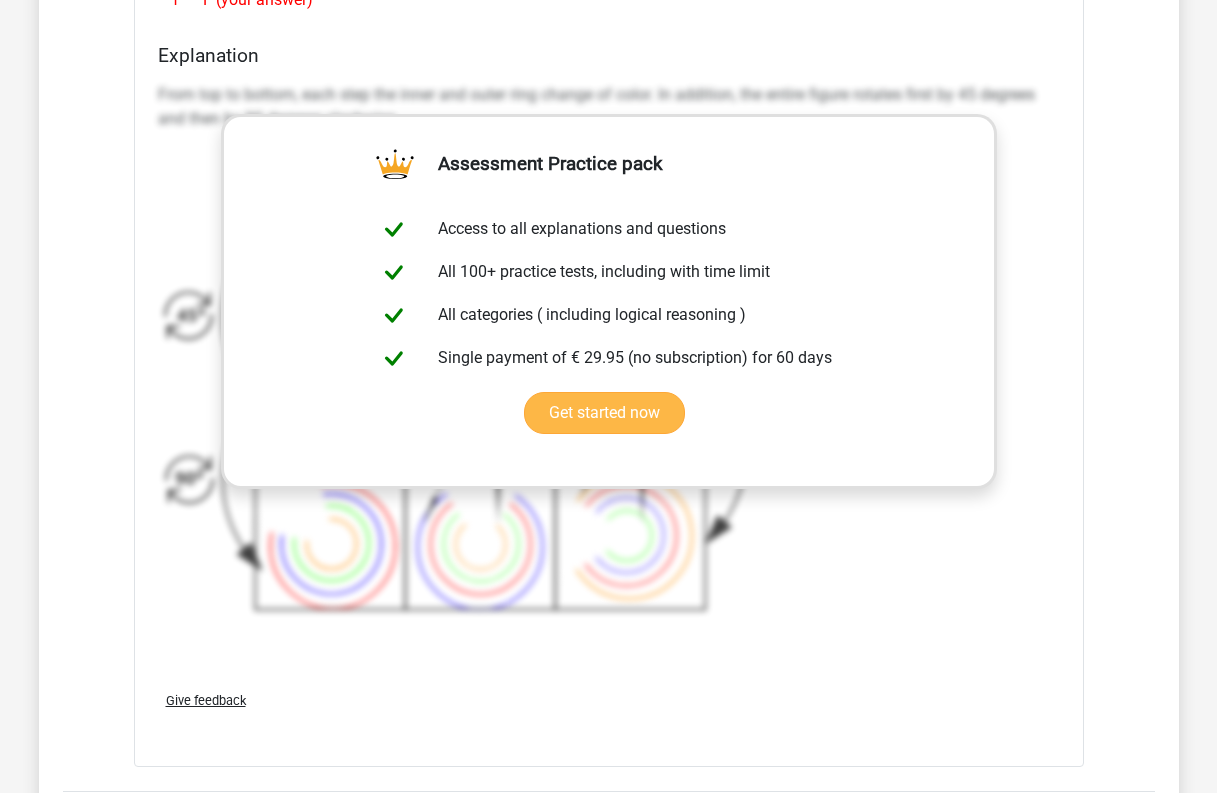 drag, startPoint x: 886, startPoint y: 193, endPoint x: 886, endPoint y: 242, distance: 49 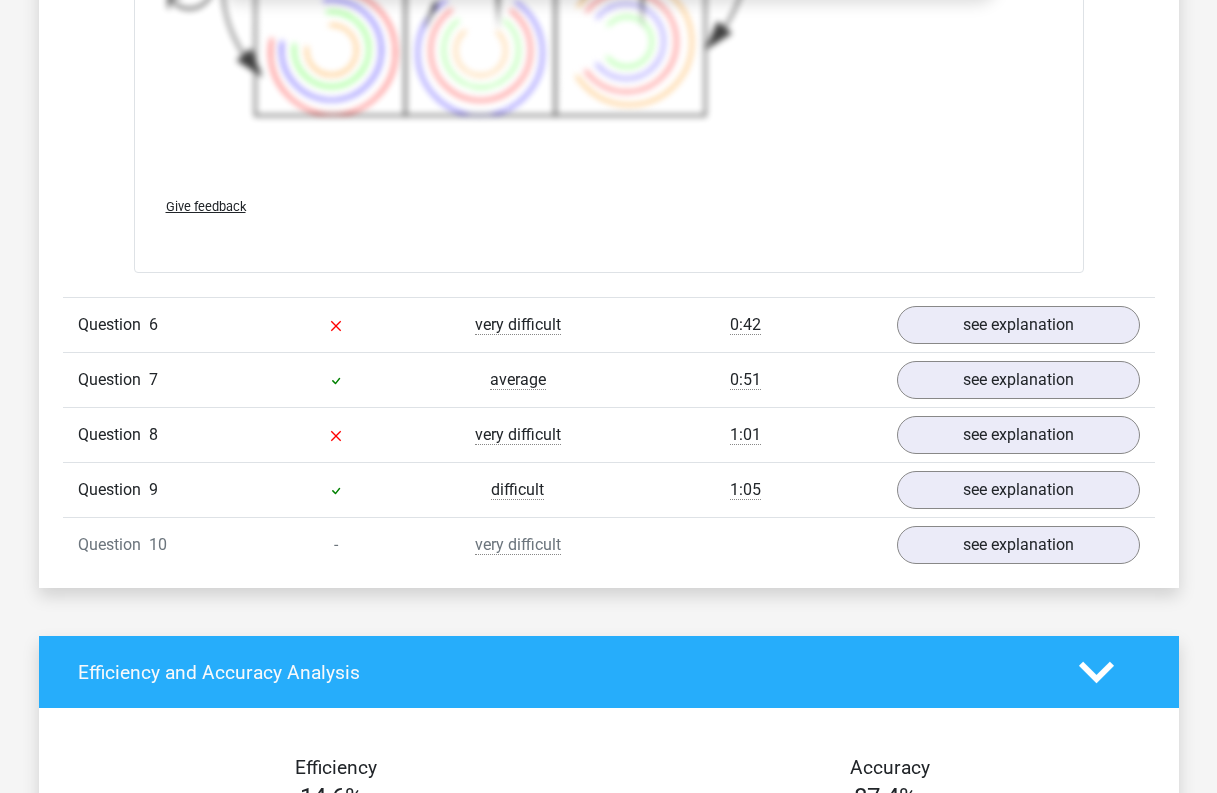 scroll, scrollTop: 7724, scrollLeft: 0, axis: vertical 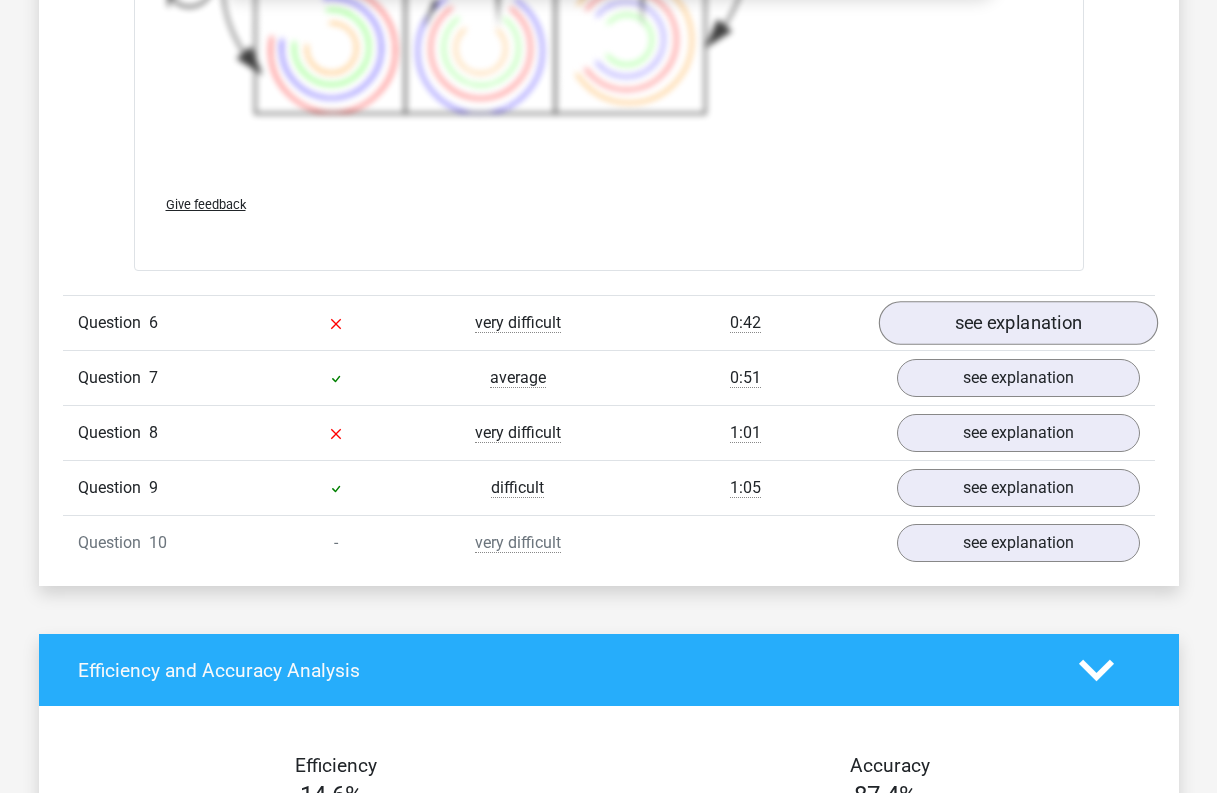 click on "see explanation" at bounding box center (1017, 323) 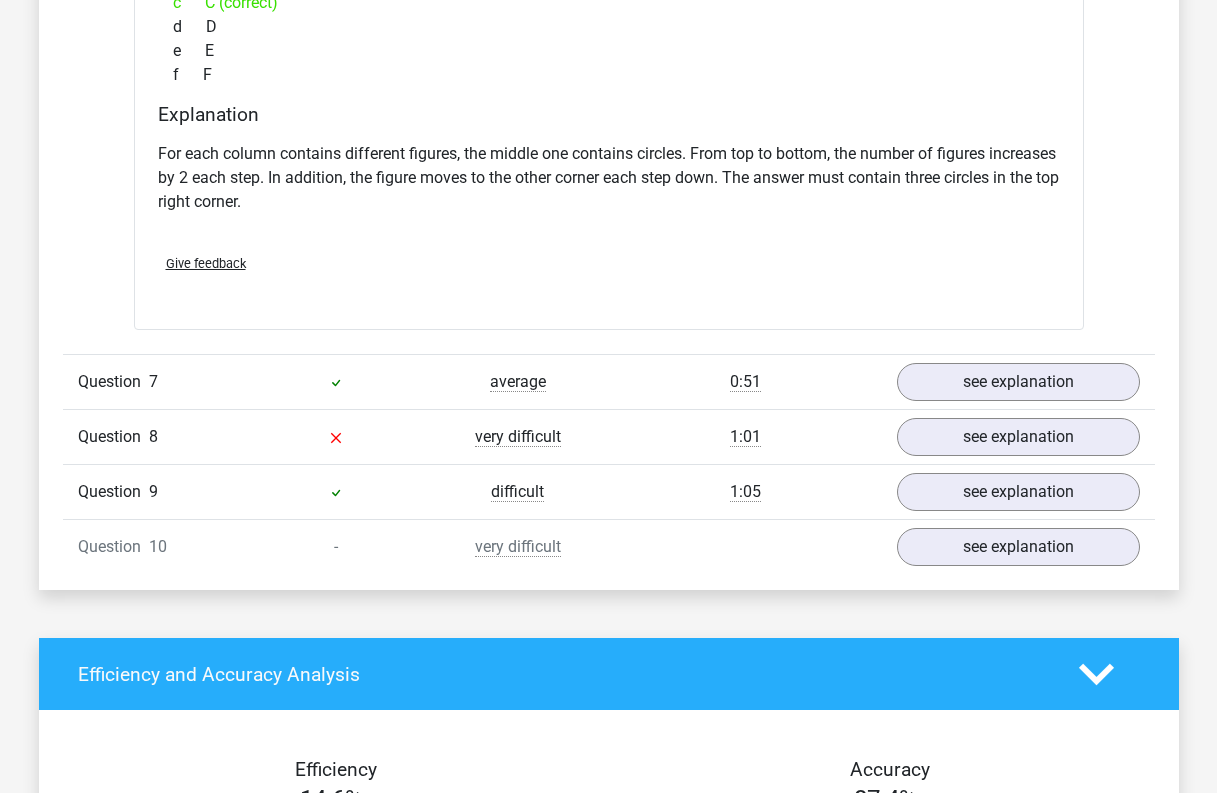 scroll, scrollTop: 8547, scrollLeft: 0, axis: vertical 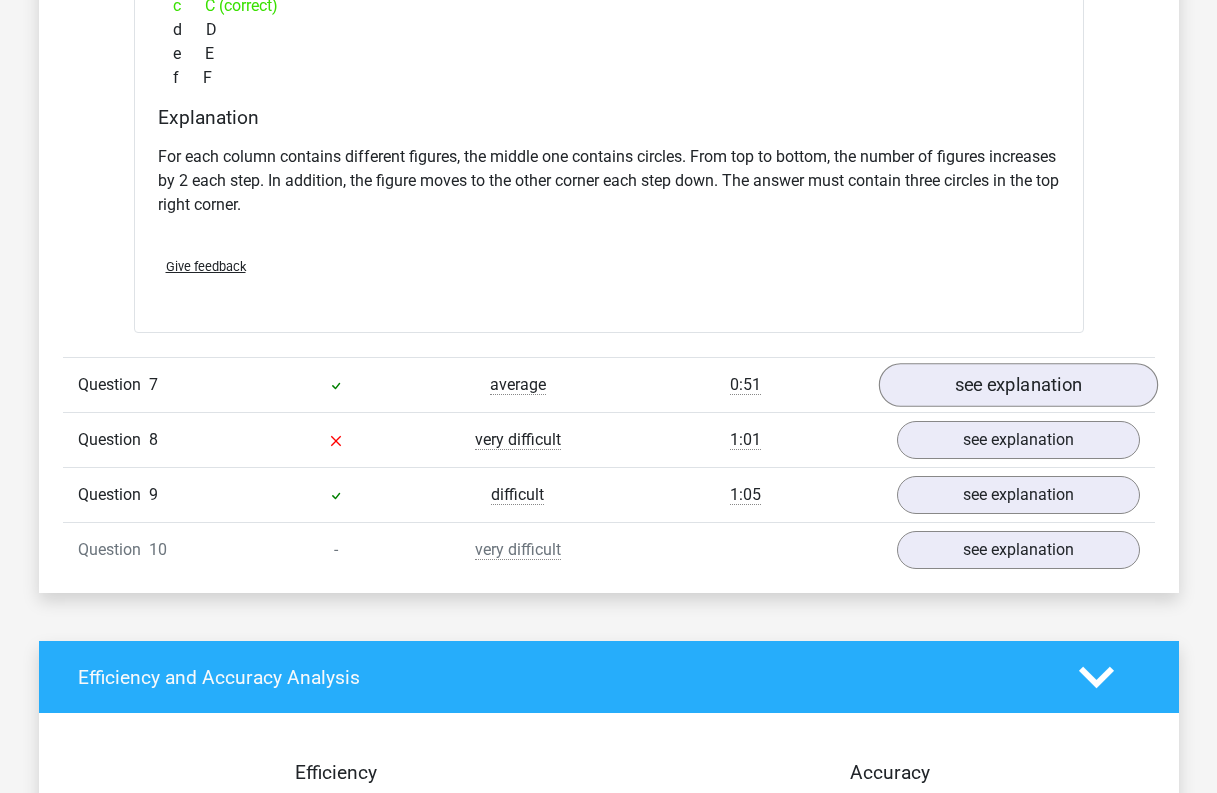 click on "see explanation" at bounding box center [1017, 386] 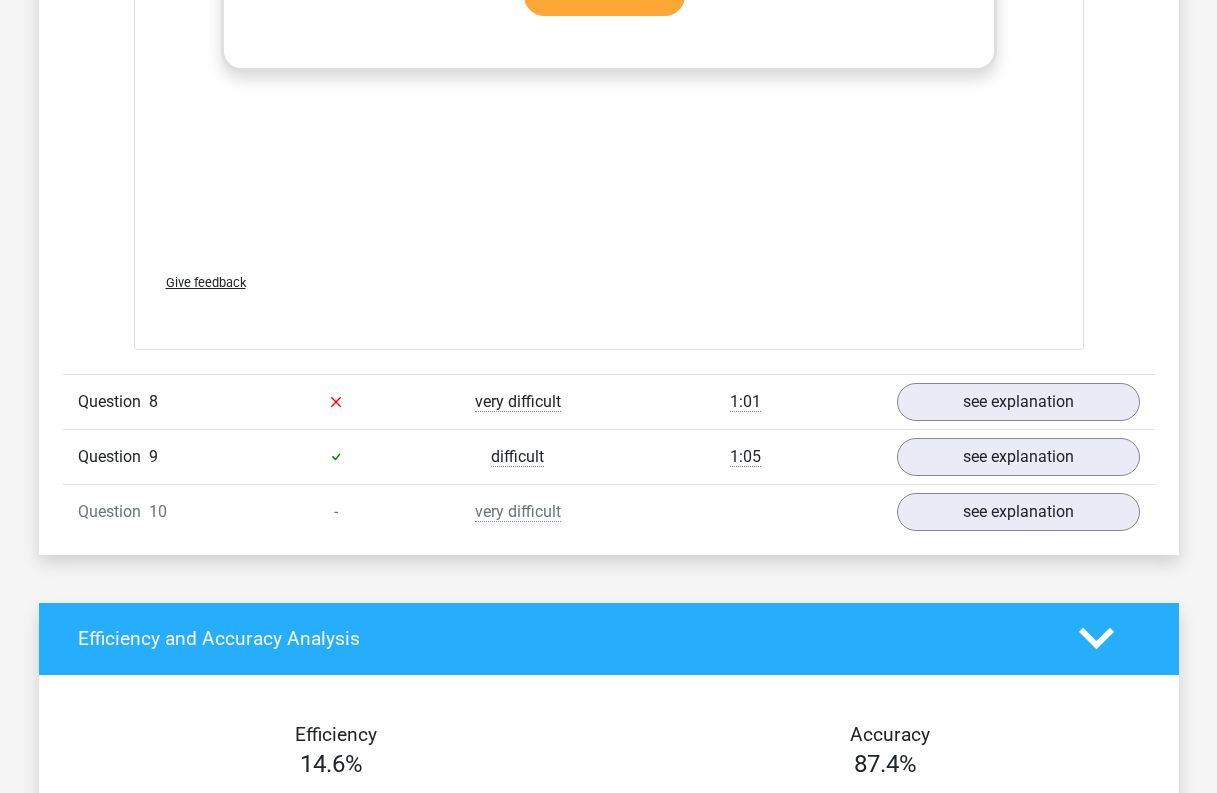 scroll, scrollTop: 9930, scrollLeft: 0, axis: vertical 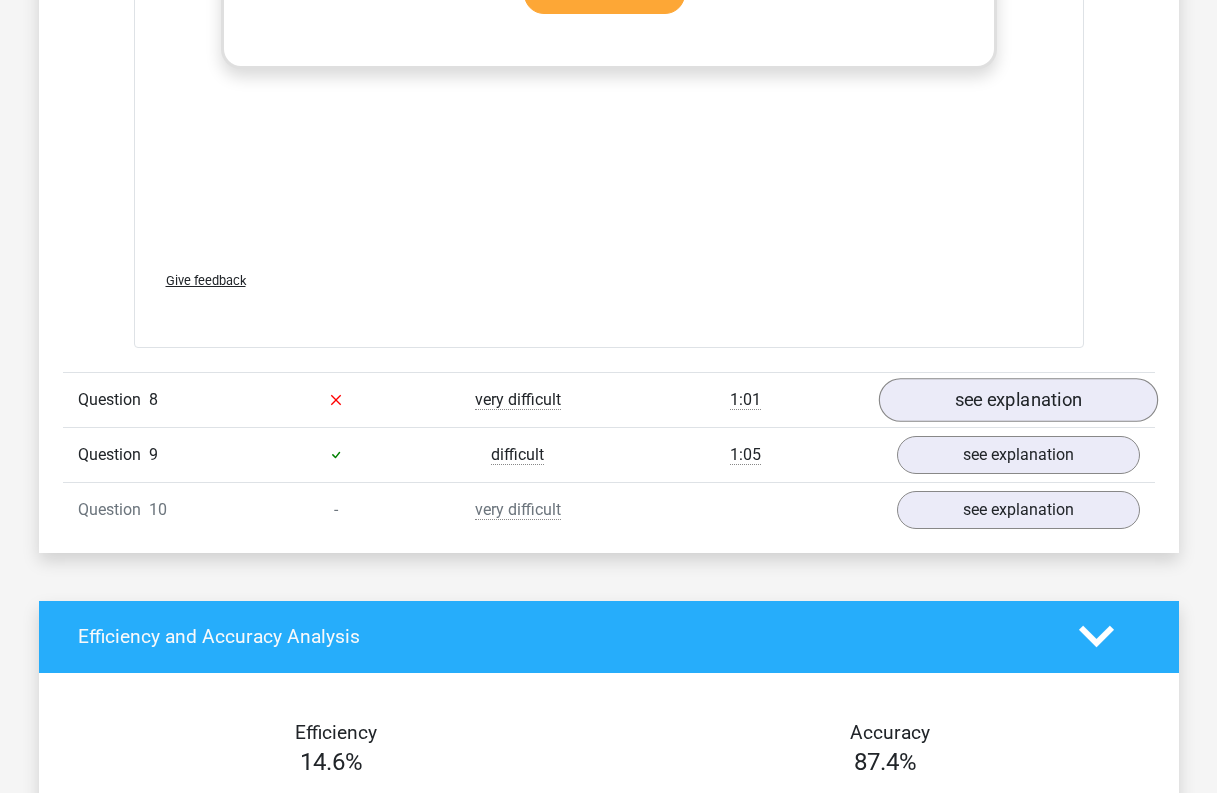 click on "see explanation" at bounding box center [1017, 400] 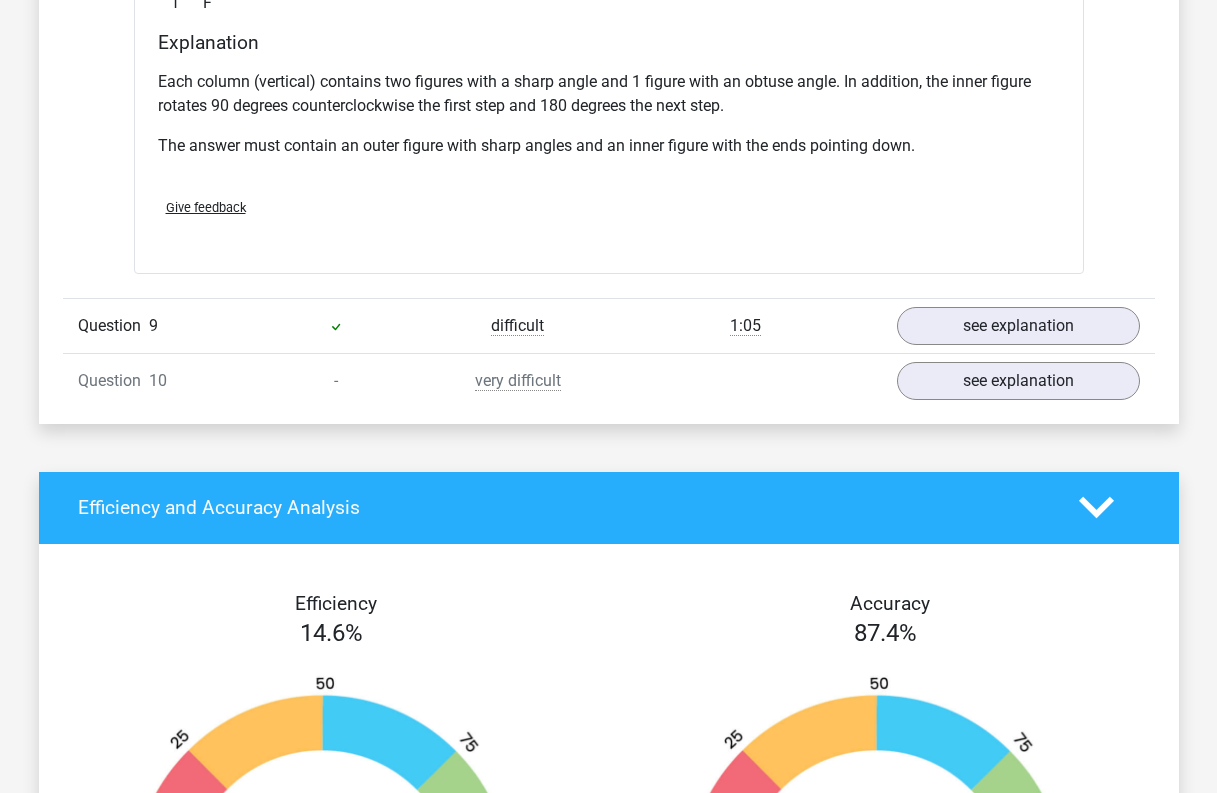 scroll, scrollTop: 10906, scrollLeft: 0, axis: vertical 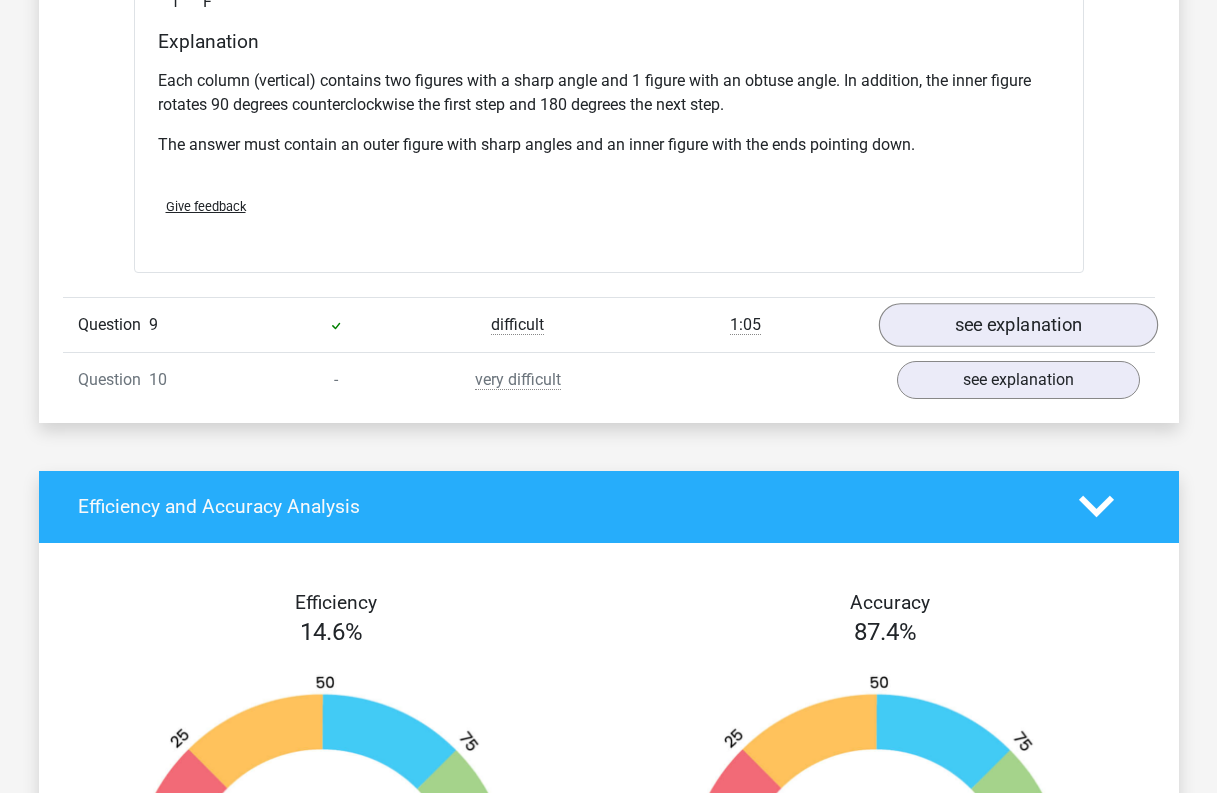 click on "see explanation" at bounding box center (1017, 325) 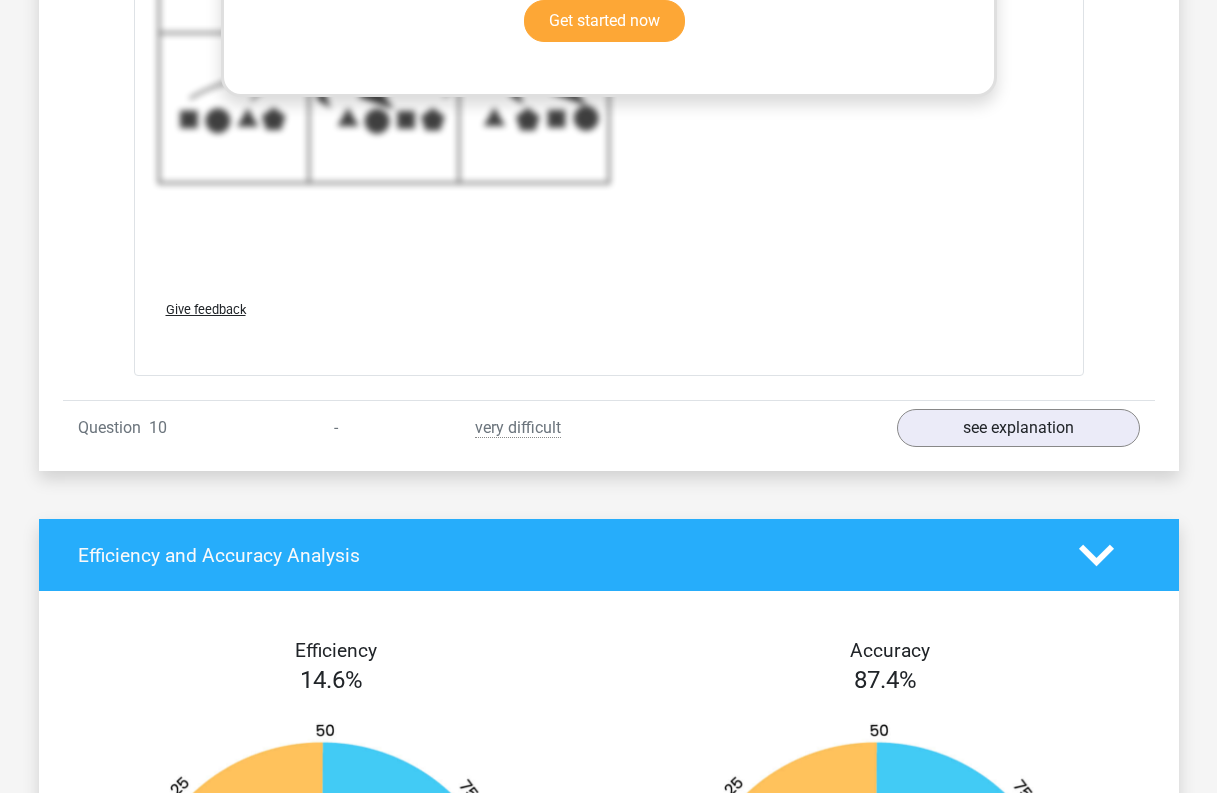 scroll, scrollTop: 12202, scrollLeft: 0, axis: vertical 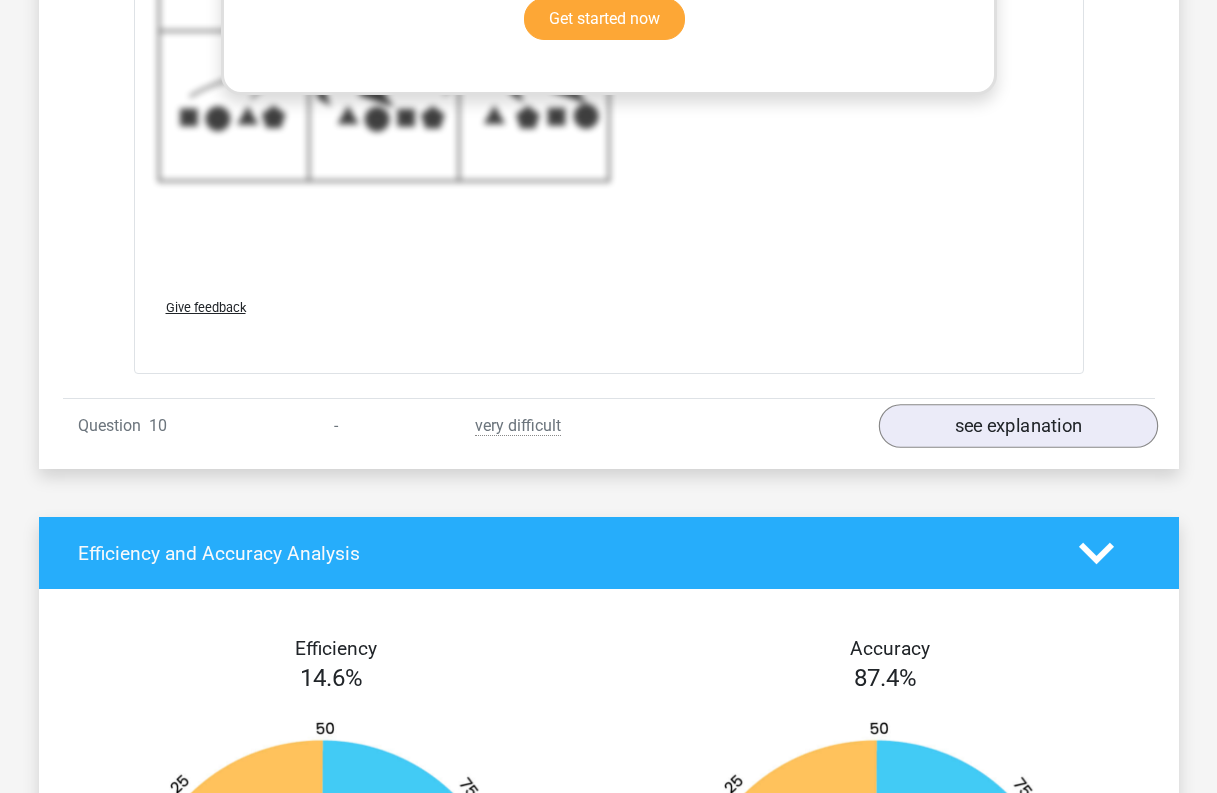 click on "see explanation" at bounding box center (1017, 426) 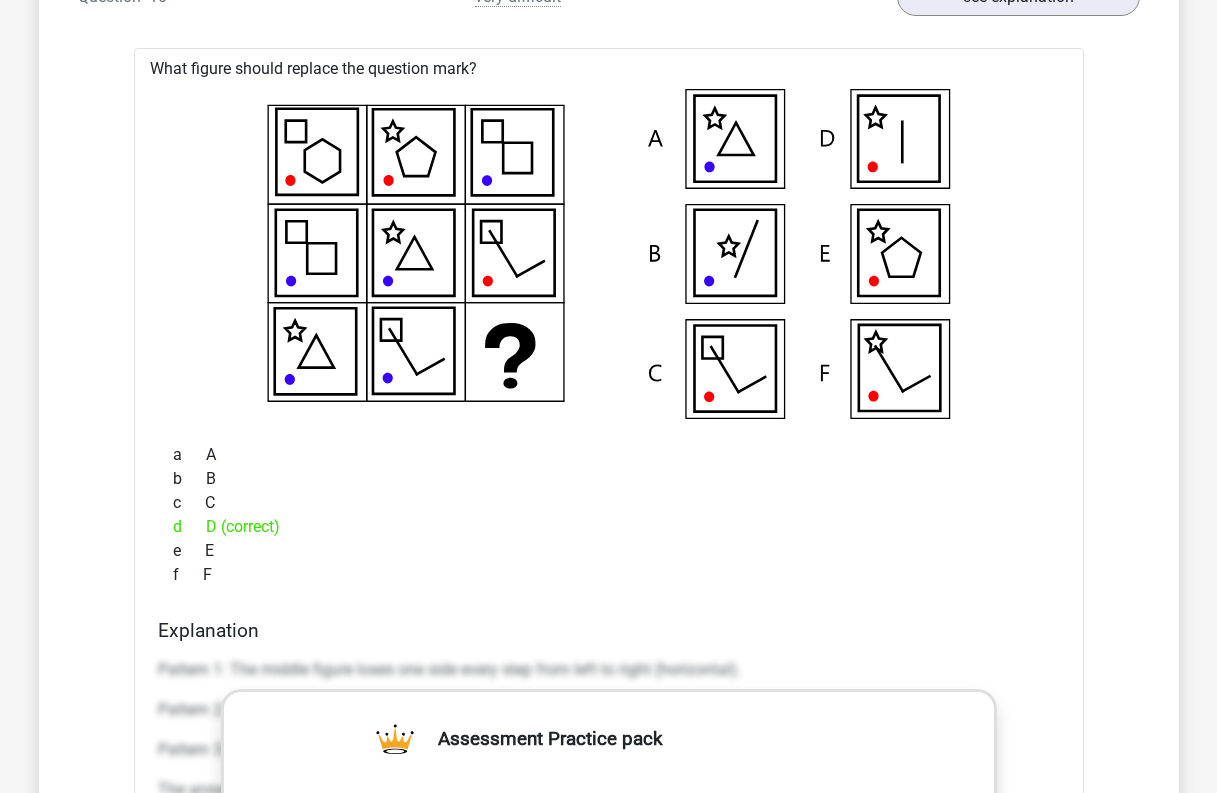 scroll, scrollTop: 12631, scrollLeft: 0, axis: vertical 